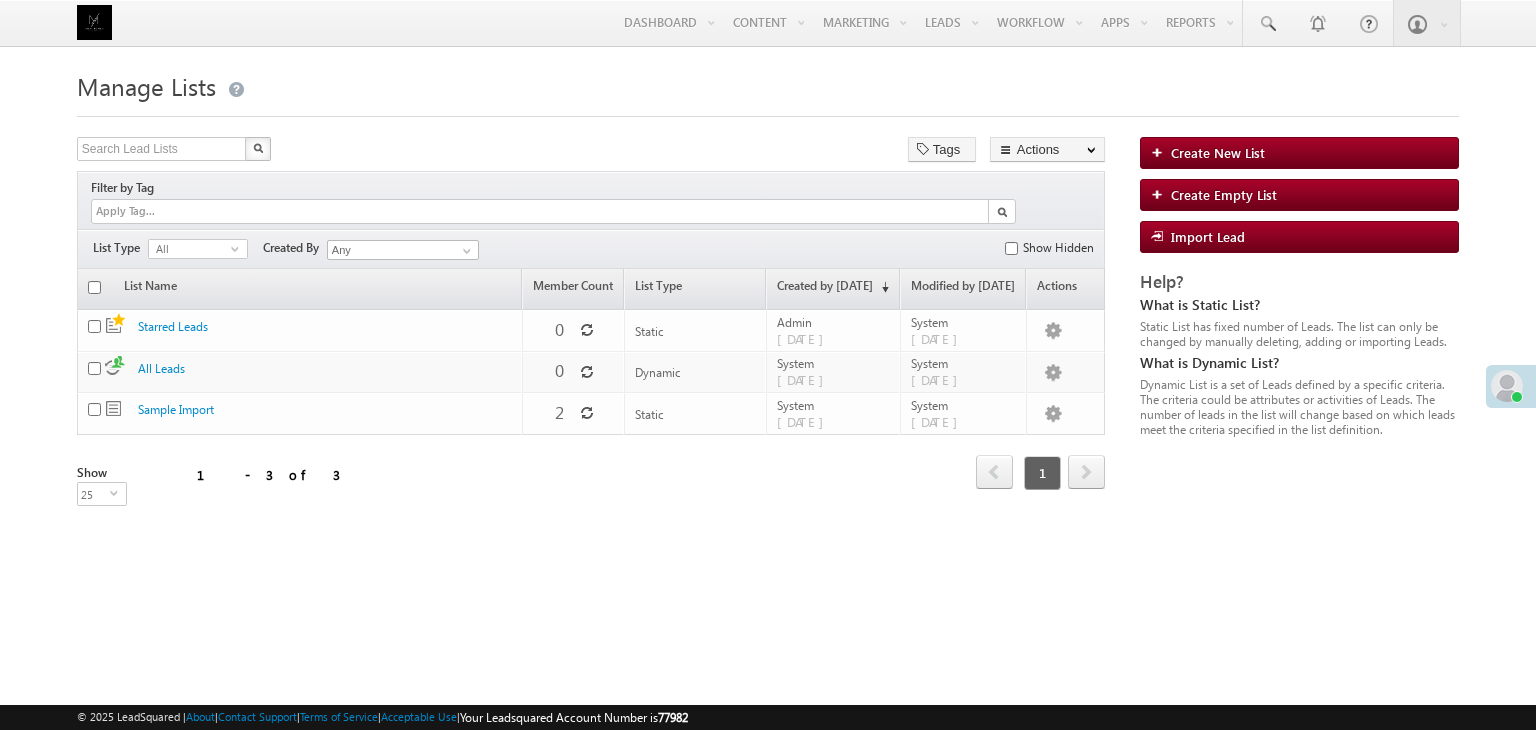 scroll, scrollTop: 0, scrollLeft: 0, axis: both 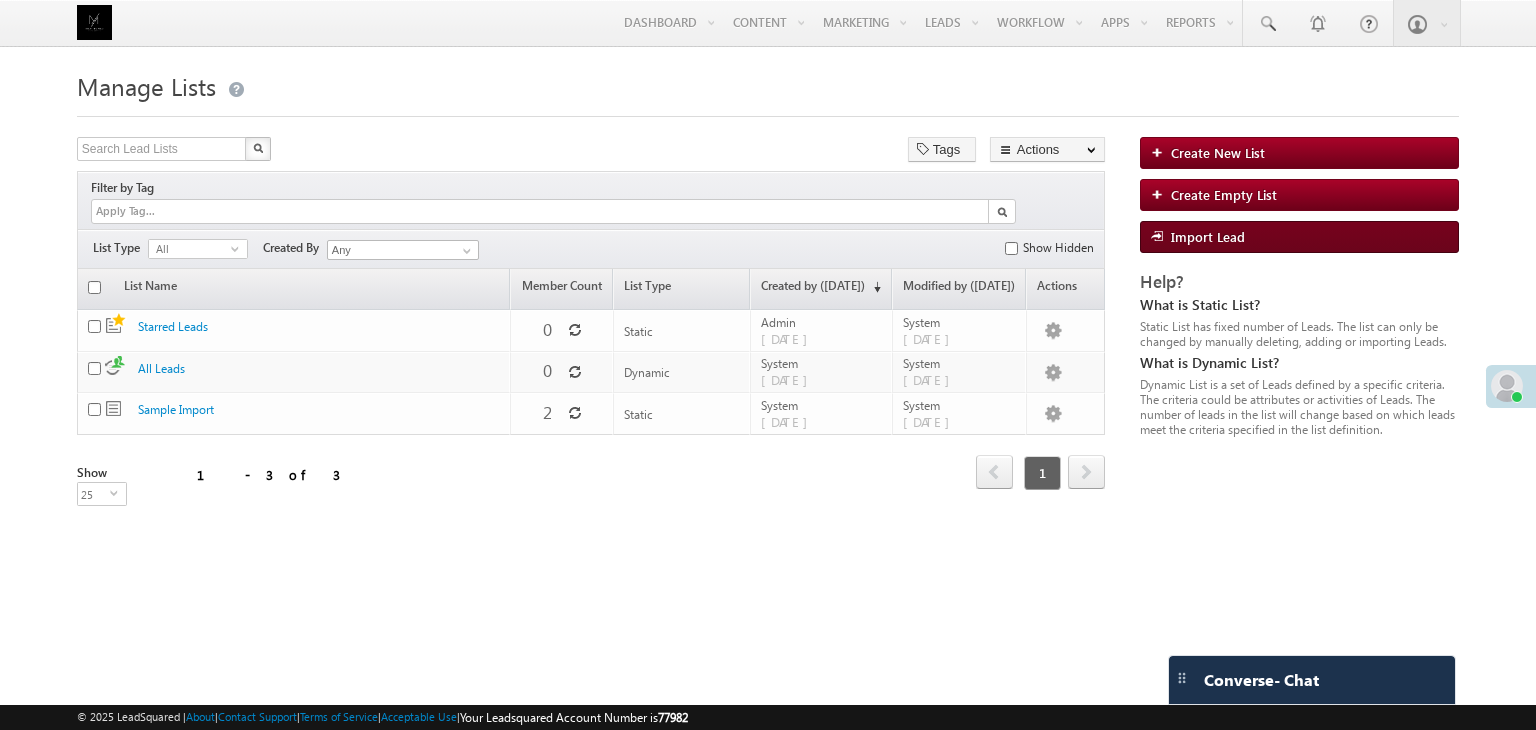 click on "Import Lead" at bounding box center (1299, 237) 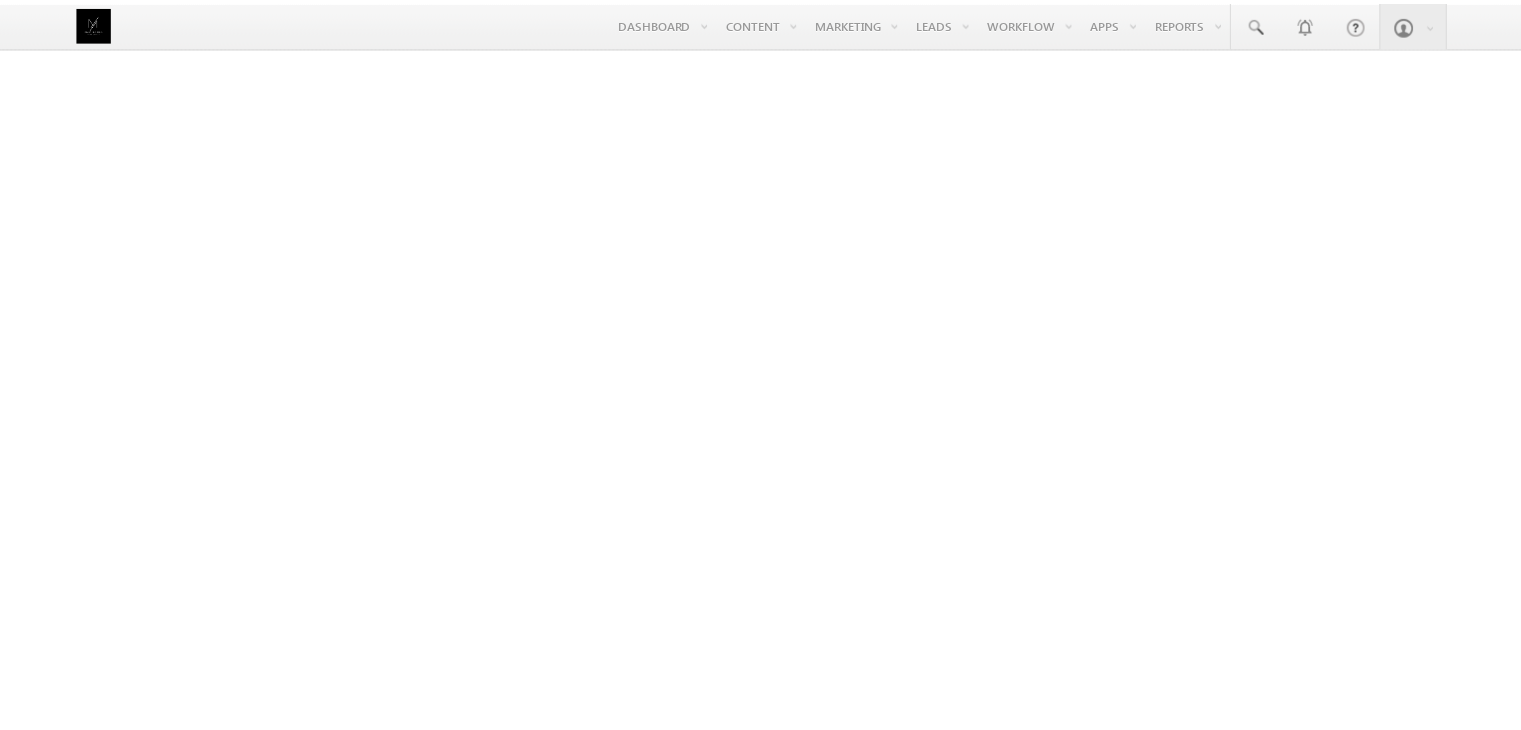 scroll, scrollTop: 0, scrollLeft: 0, axis: both 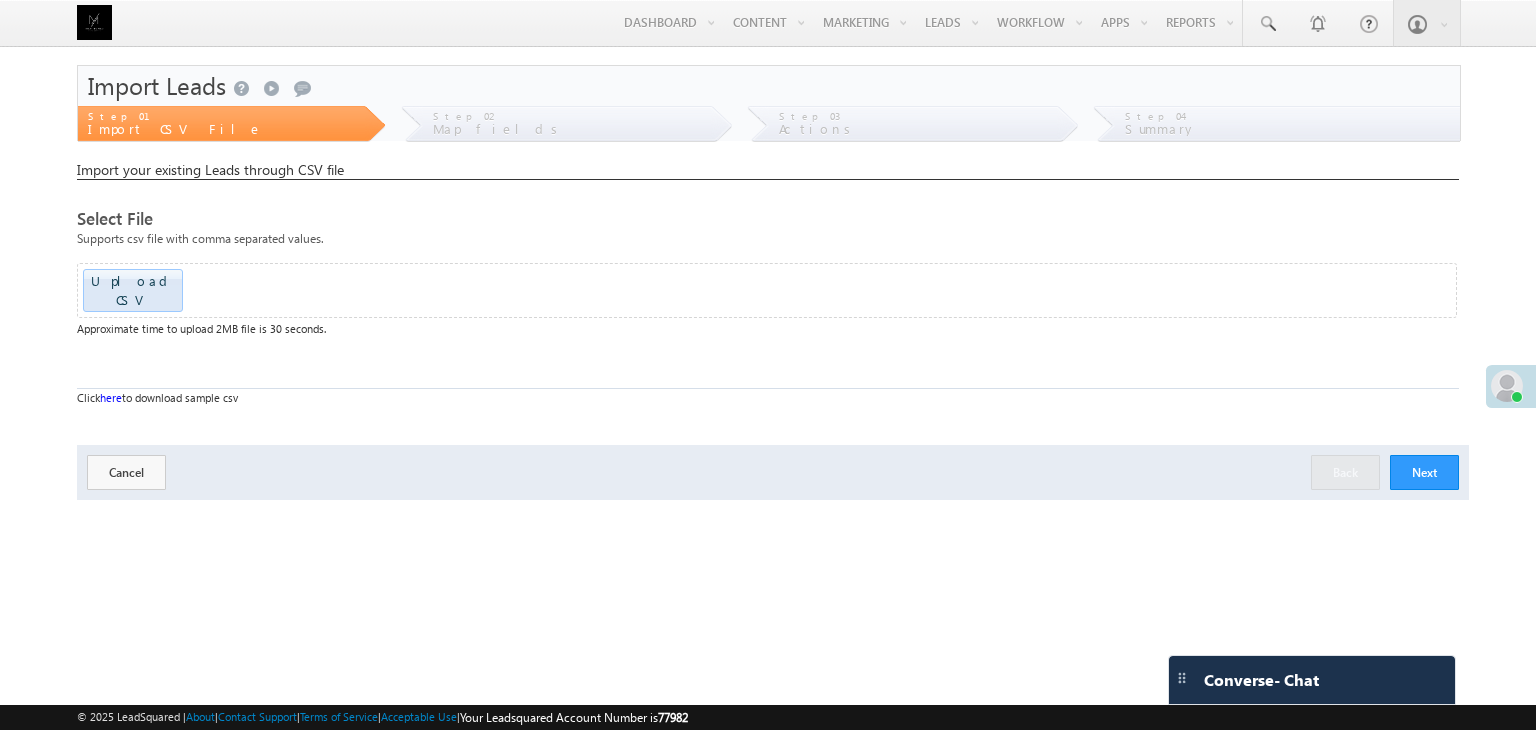 click at bounding box center (-1518, 284) 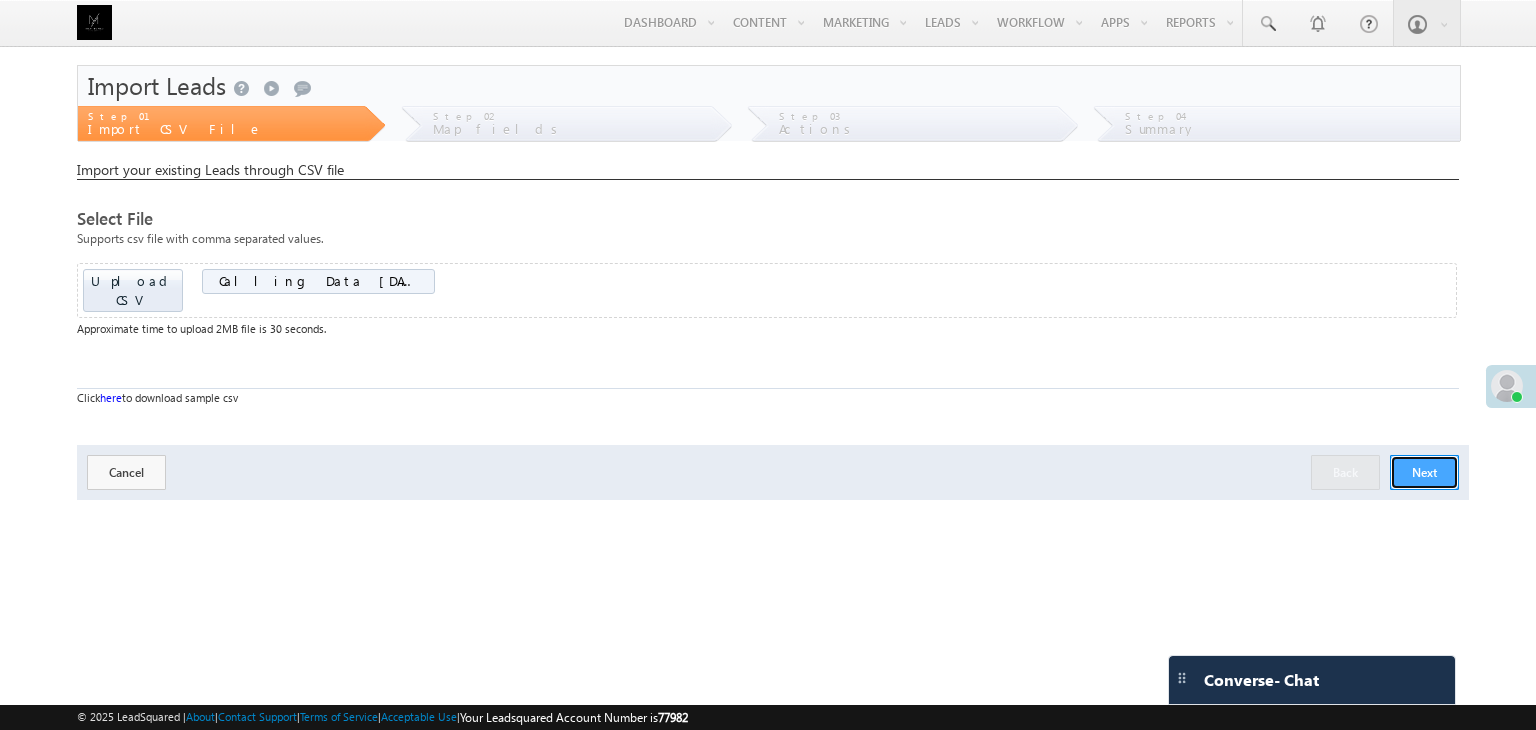 click on "Next" at bounding box center (1424, 472) 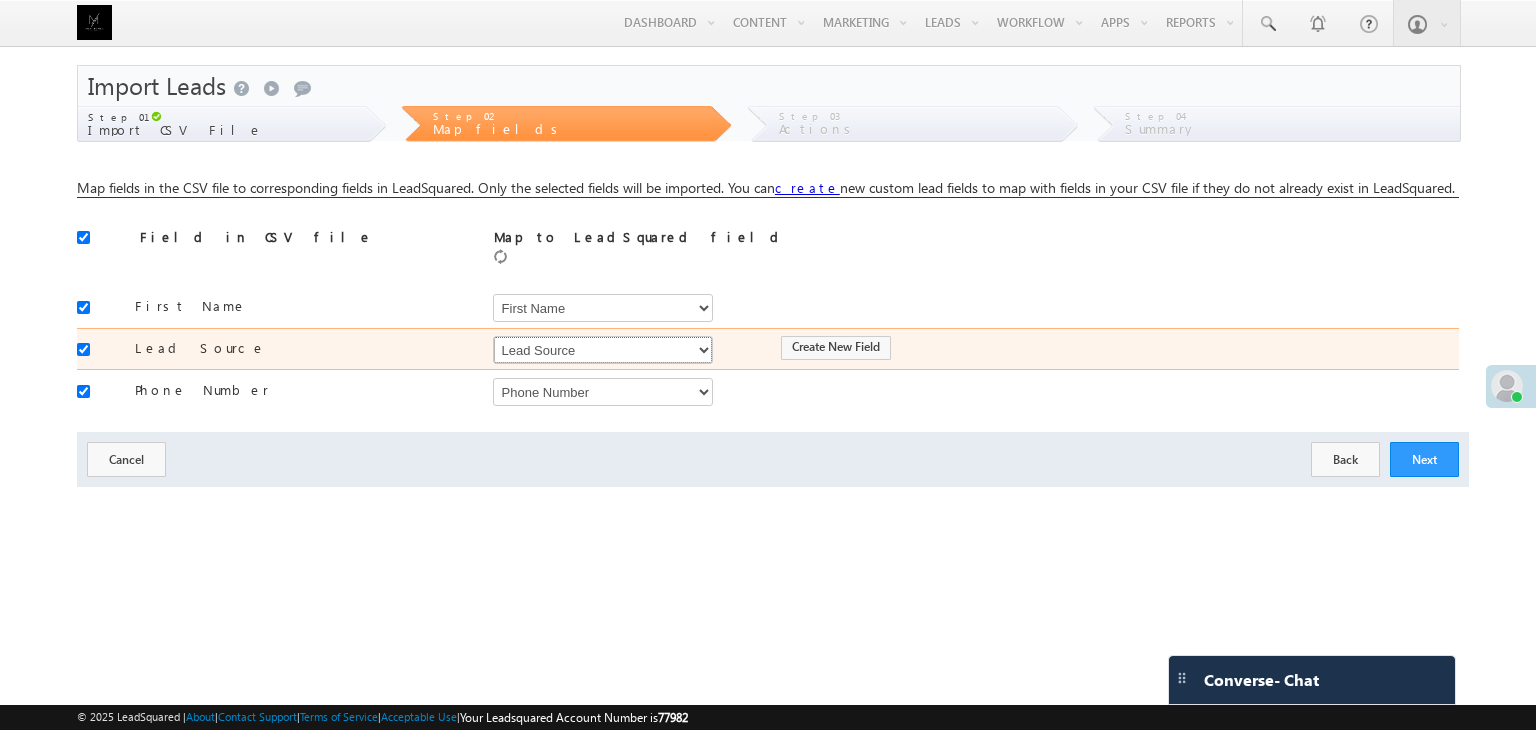 click on "Select Select Address 1 Address 2 Bedrooms Budget Building Name Campaign Name City Client Type Company Contact Type Country Created On Customer Type Developer Do Not Call Do Not Email Do Not SMS Do Not Track Email First Name Form Name Interested In Job Title Last Name Latitude Lead Remarks Lead Source Lead Stage Longitude Master Project Meeting Done Date Meeting Location Meeting Scheduled Date Mobile Number Nationality Notes Order Value Owner Phone Number Project Name Project Suggested Purpose Source Campaign Source Content Source Medium State Unit Number Unit Size Unit Type Website WhatsApp Number Zip Do Not Track Comments" at bounding box center (603, 350) 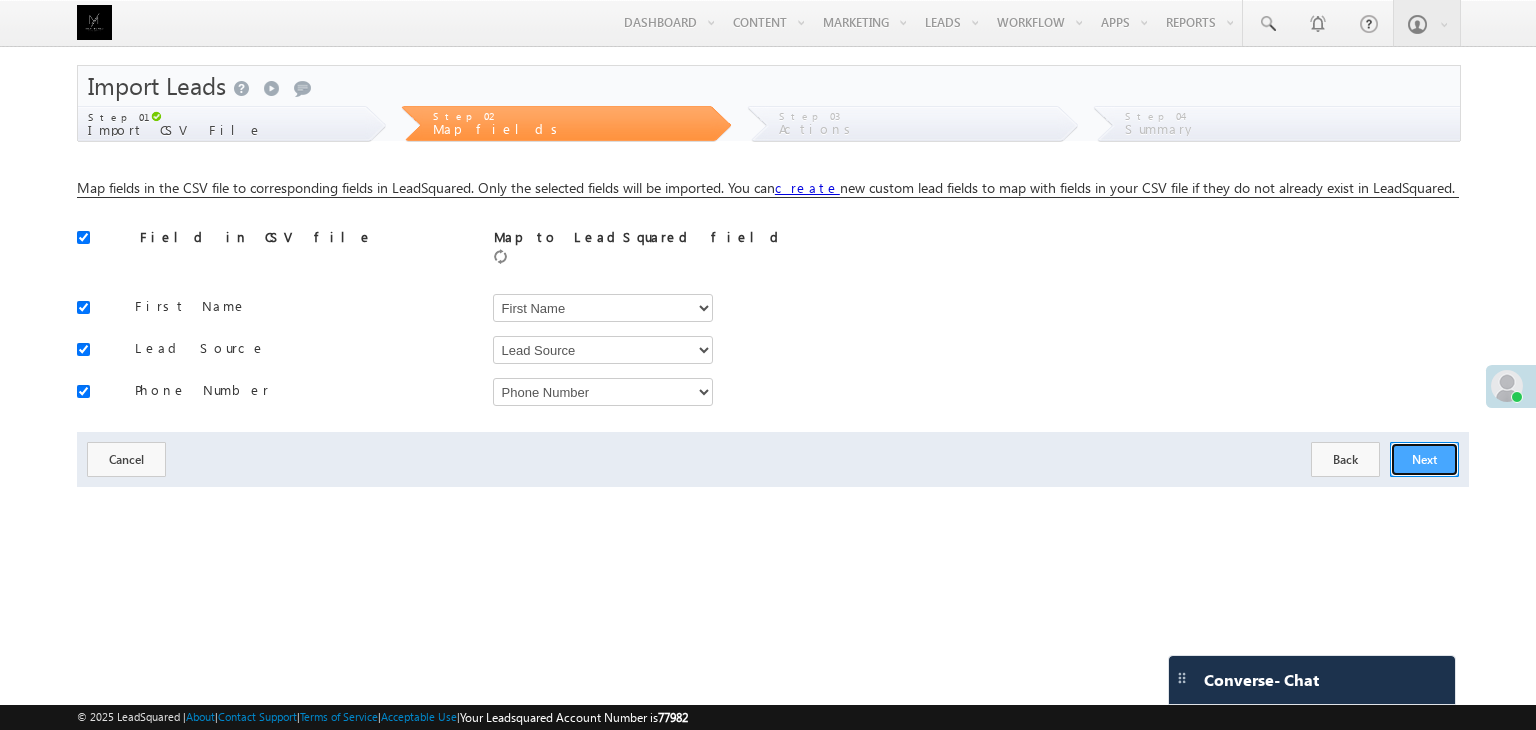 click on "Next" at bounding box center [1424, 459] 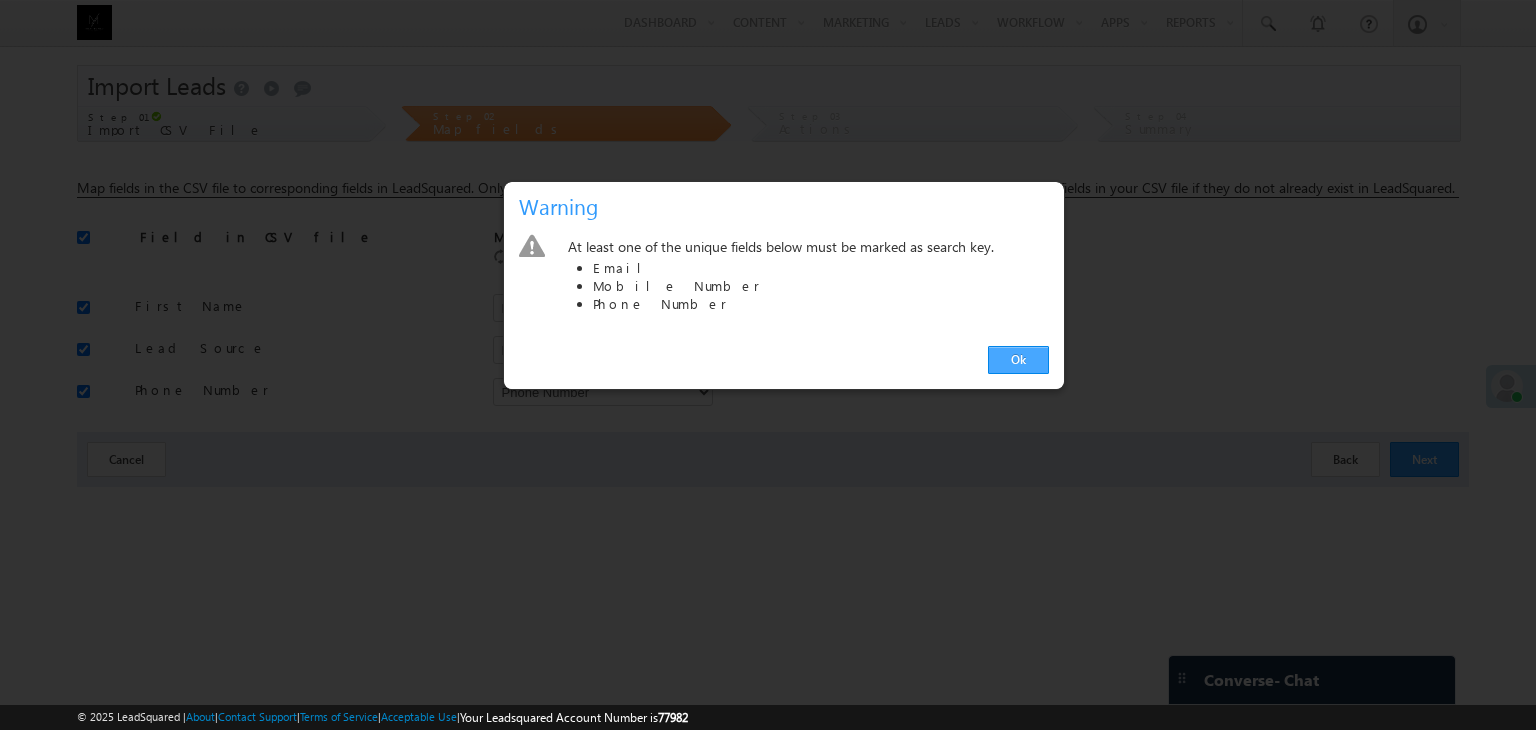 click on "Ok" at bounding box center [1018, 360] 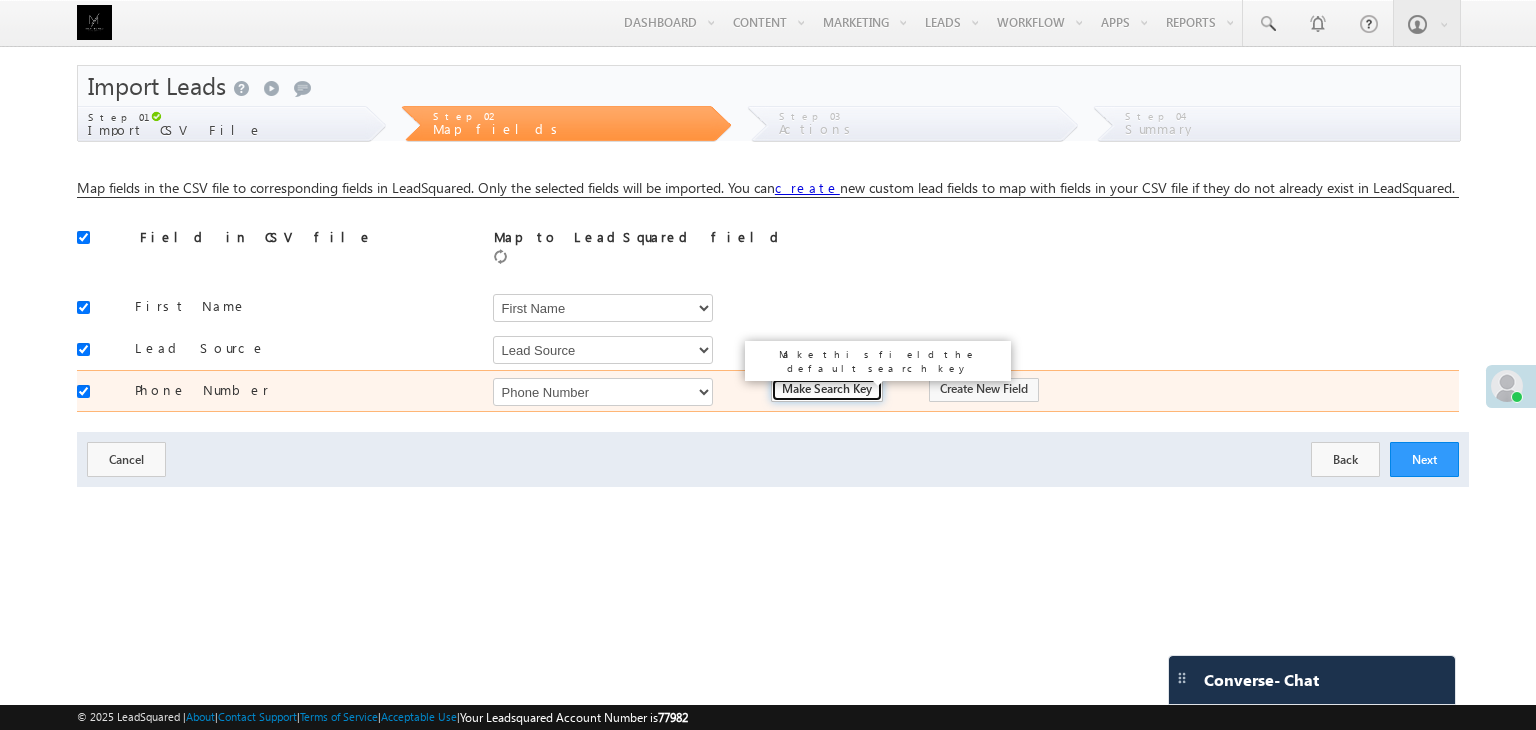 click on "Make Search Key" at bounding box center [827, 390] 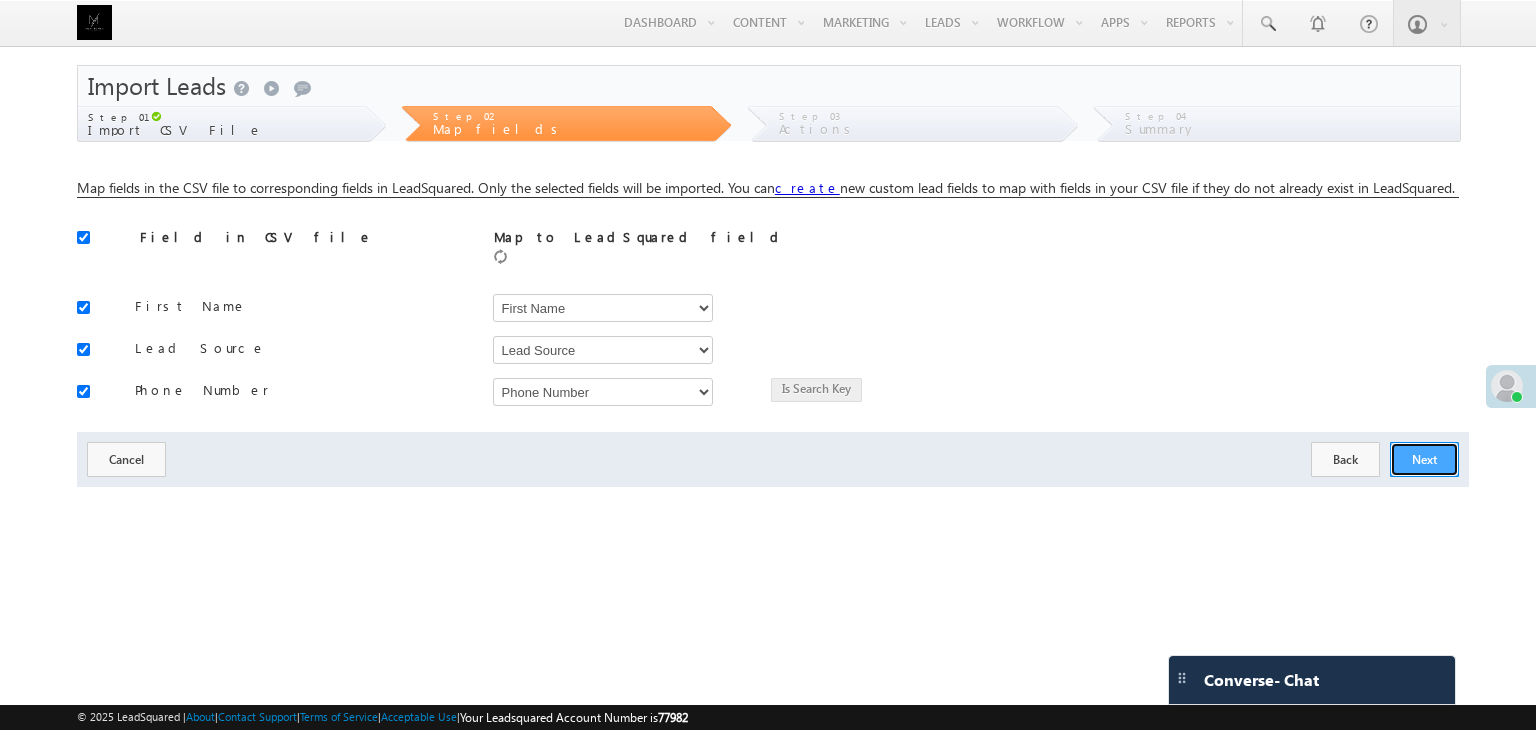 click on "Next" at bounding box center (1424, 459) 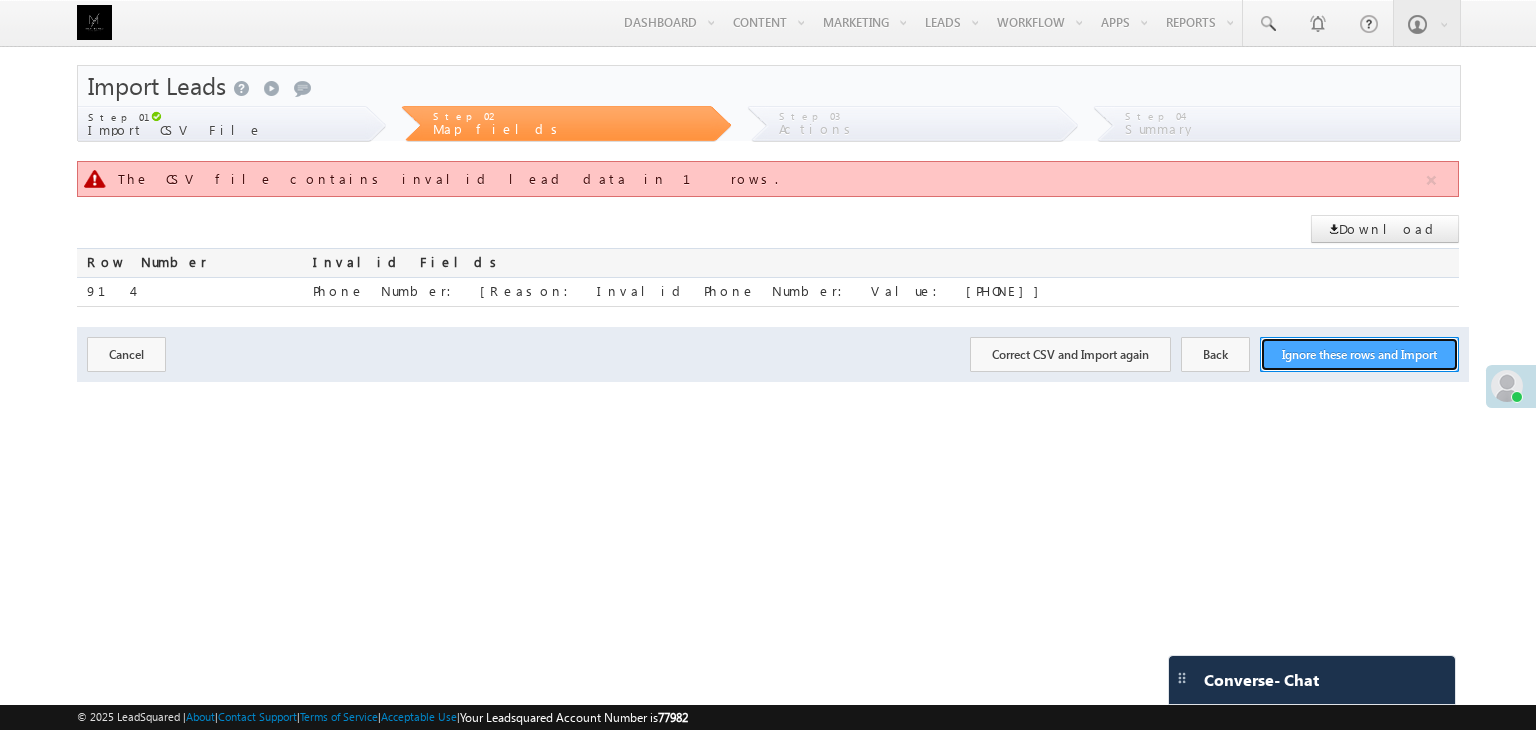 click on "Ignore these rows and Import" at bounding box center [1359, 354] 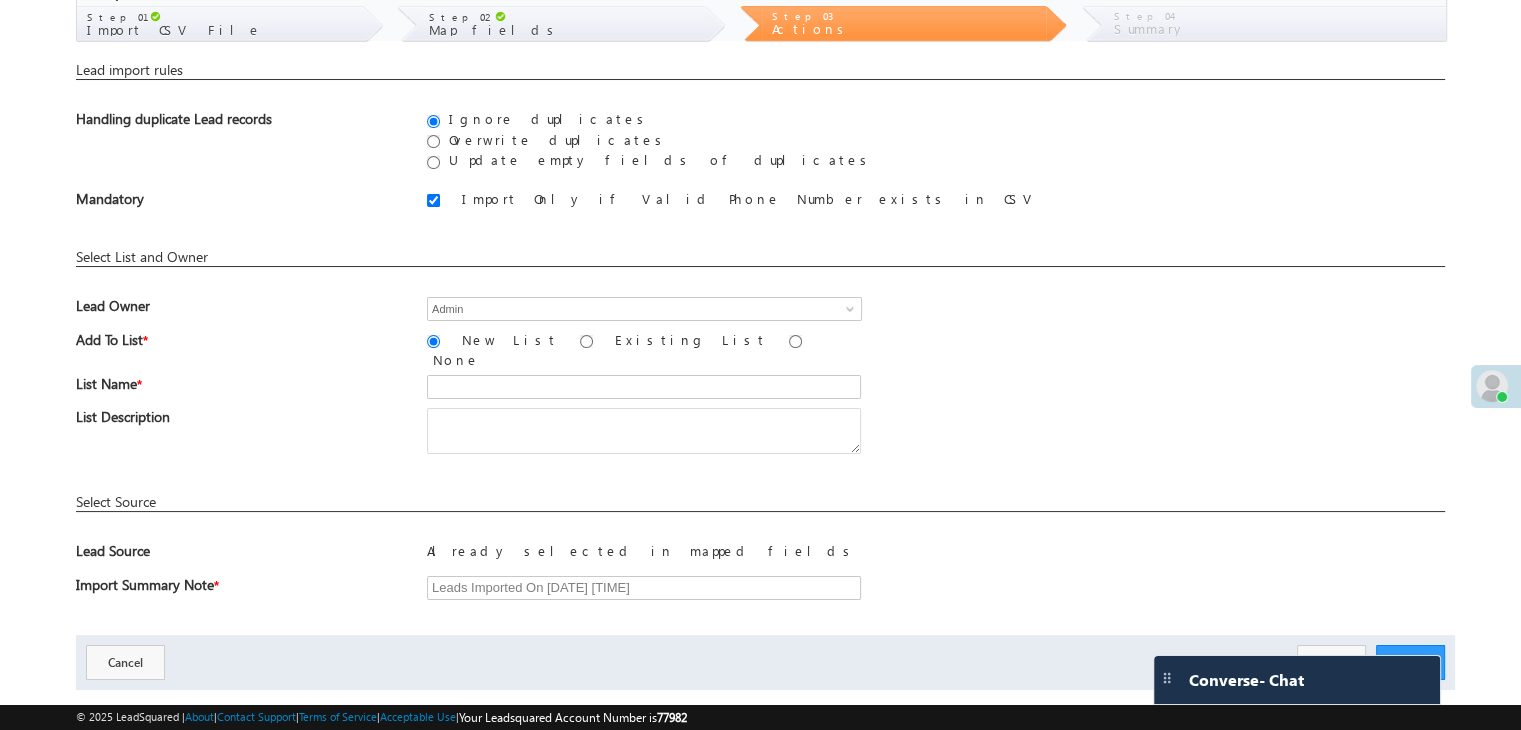 scroll, scrollTop: 130, scrollLeft: 0, axis: vertical 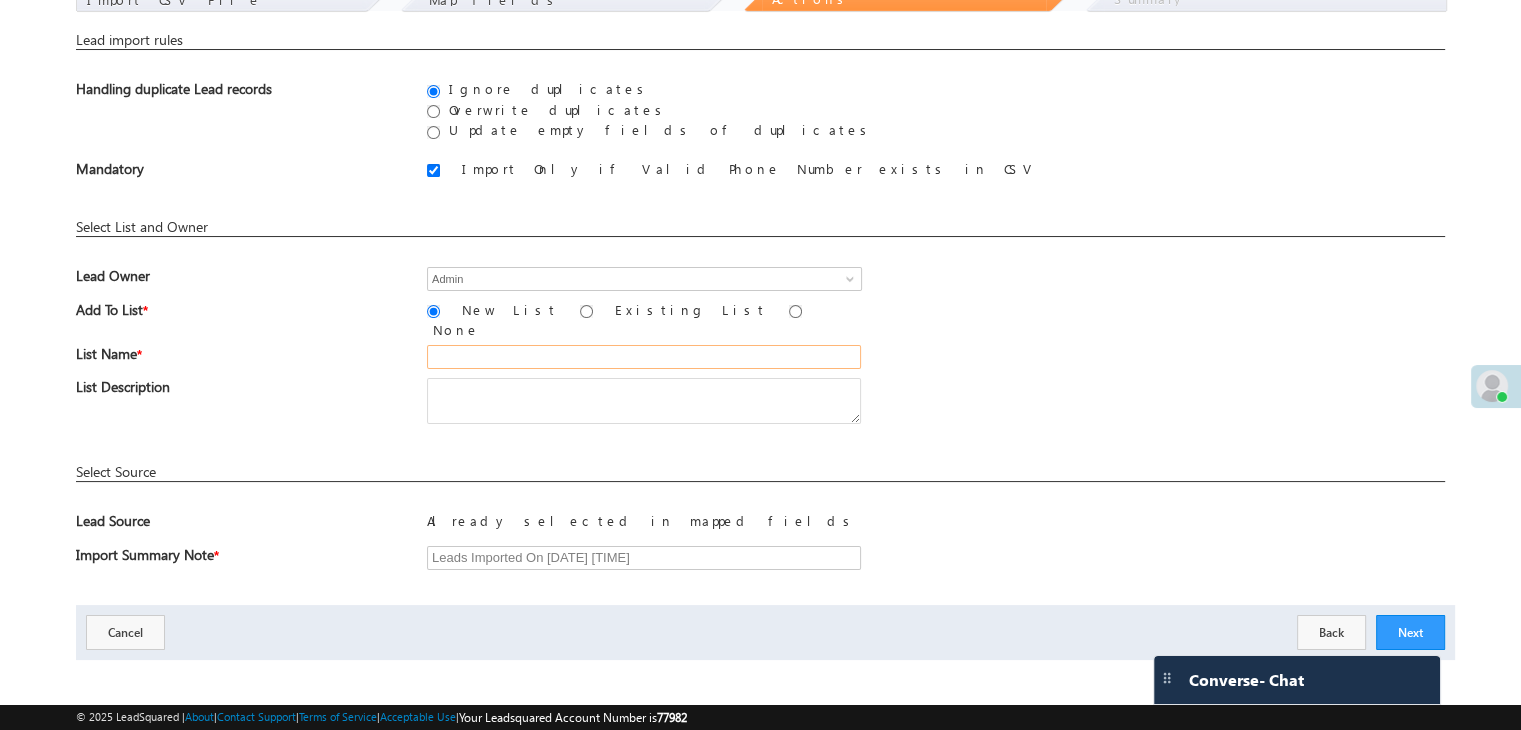 click at bounding box center [644, 357] 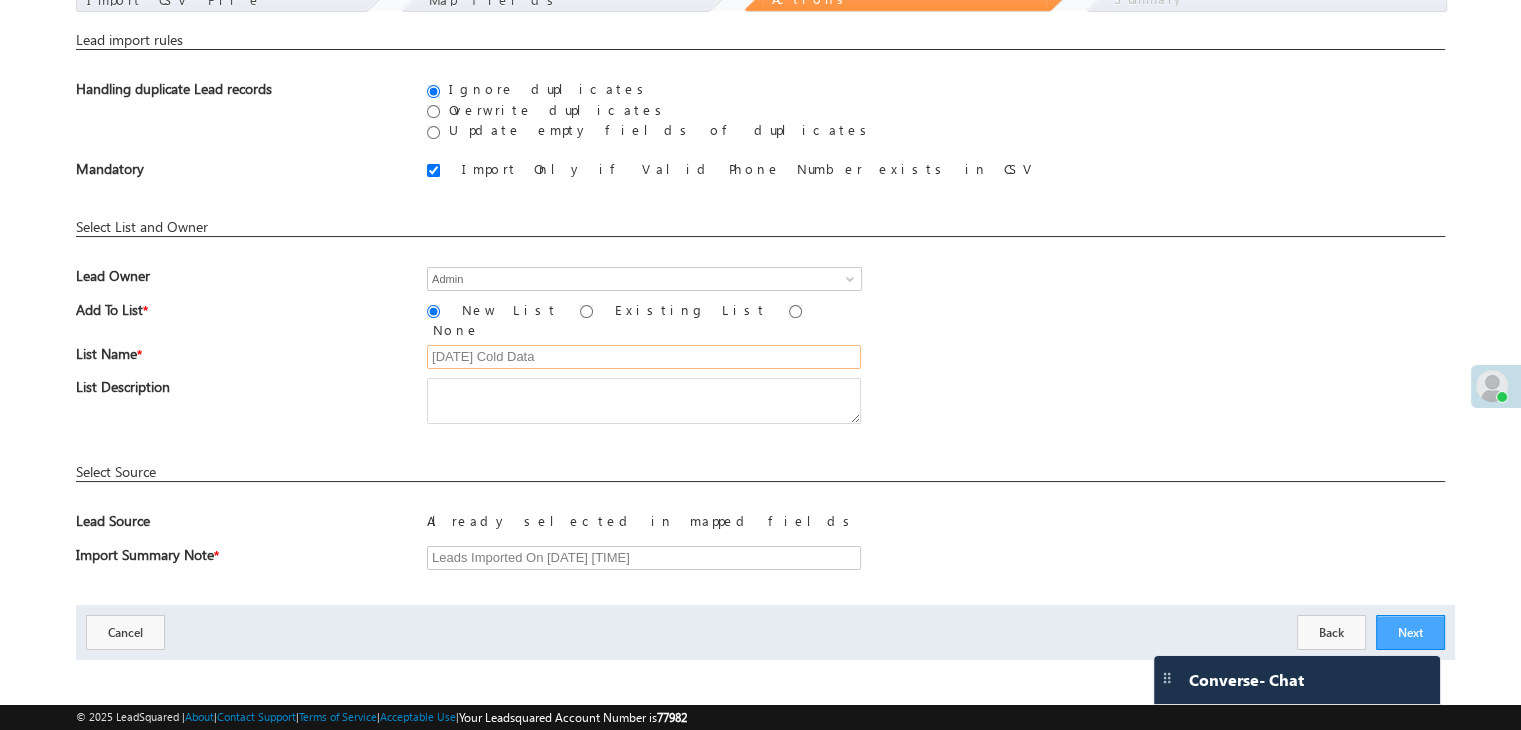 type on "1st August Cold Data" 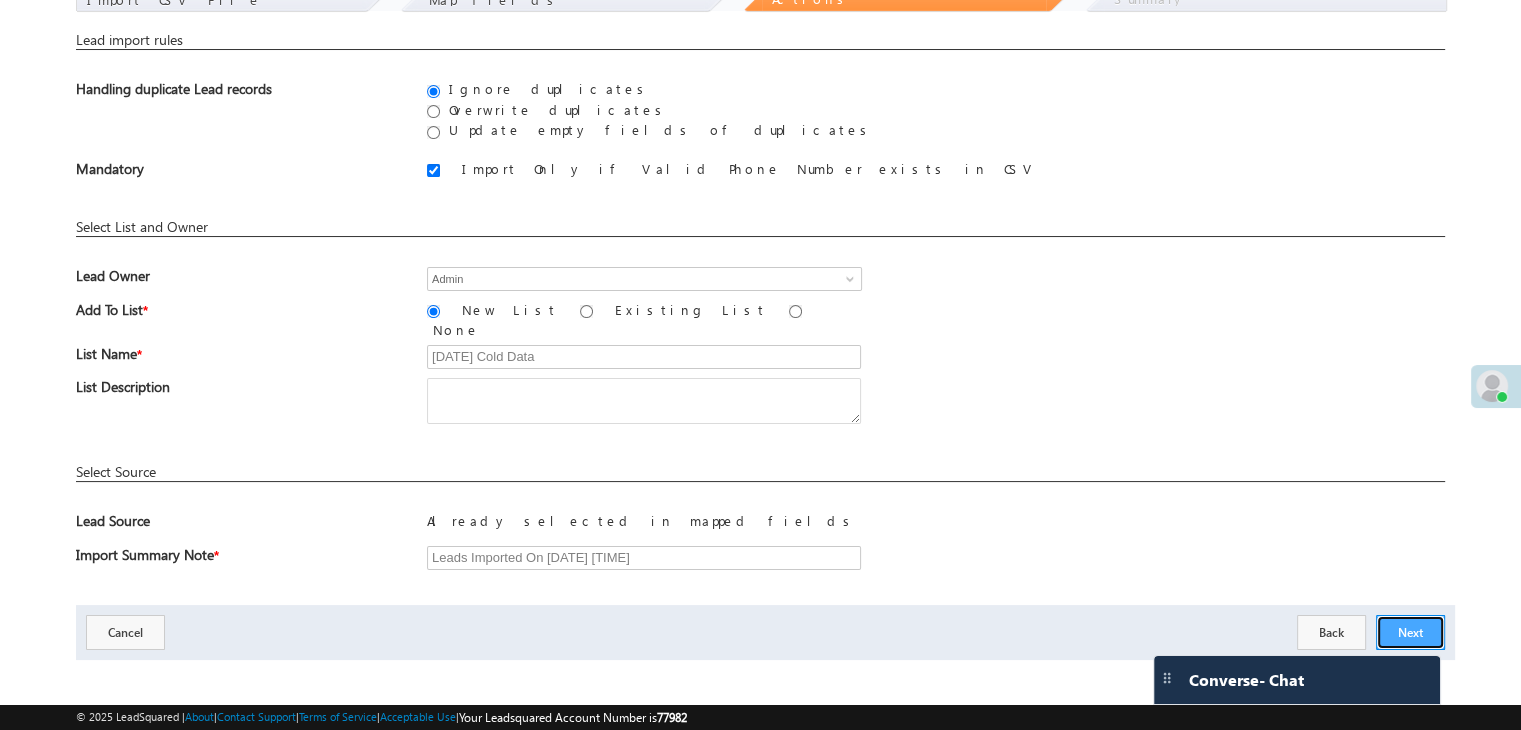click on "Next" at bounding box center (1410, 632) 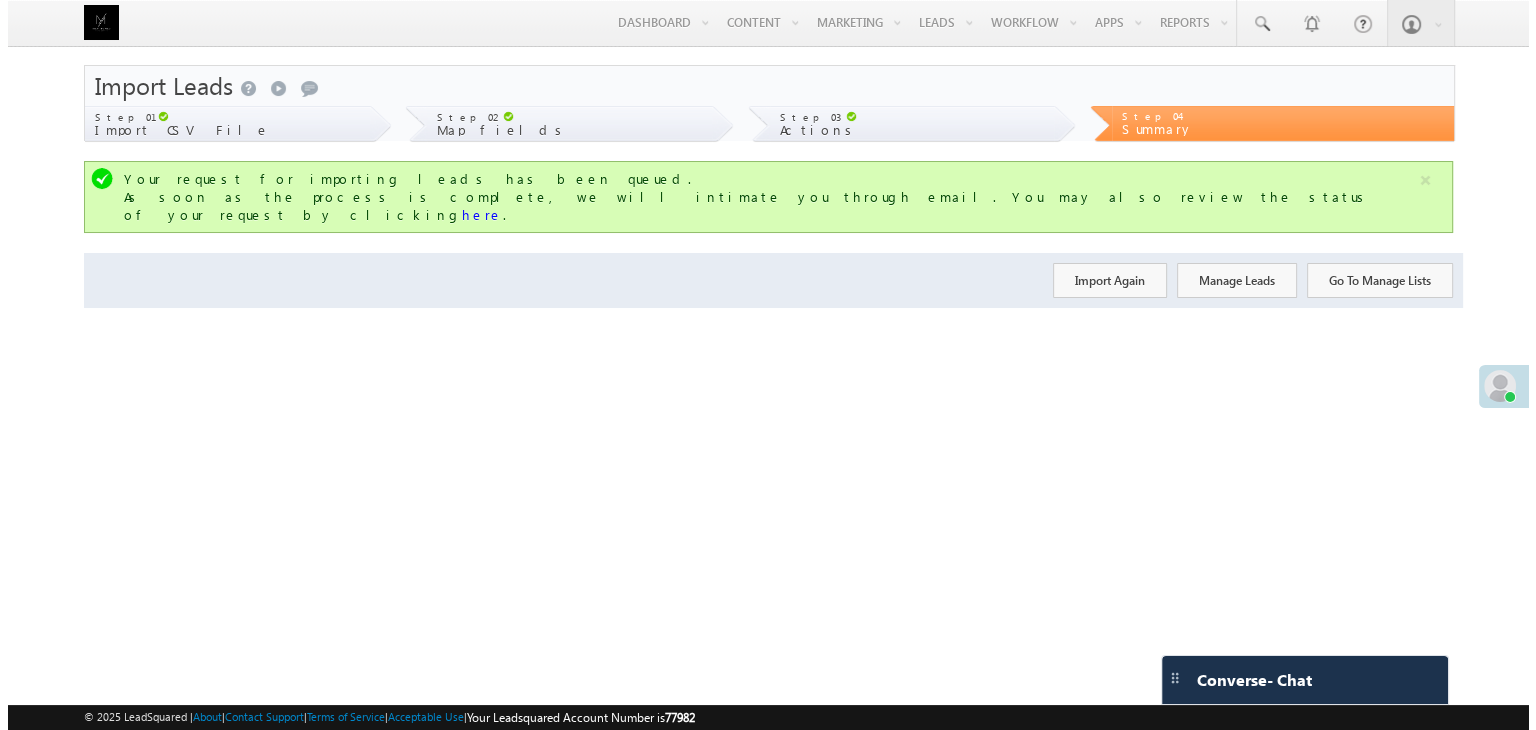 scroll, scrollTop: 0, scrollLeft: 0, axis: both 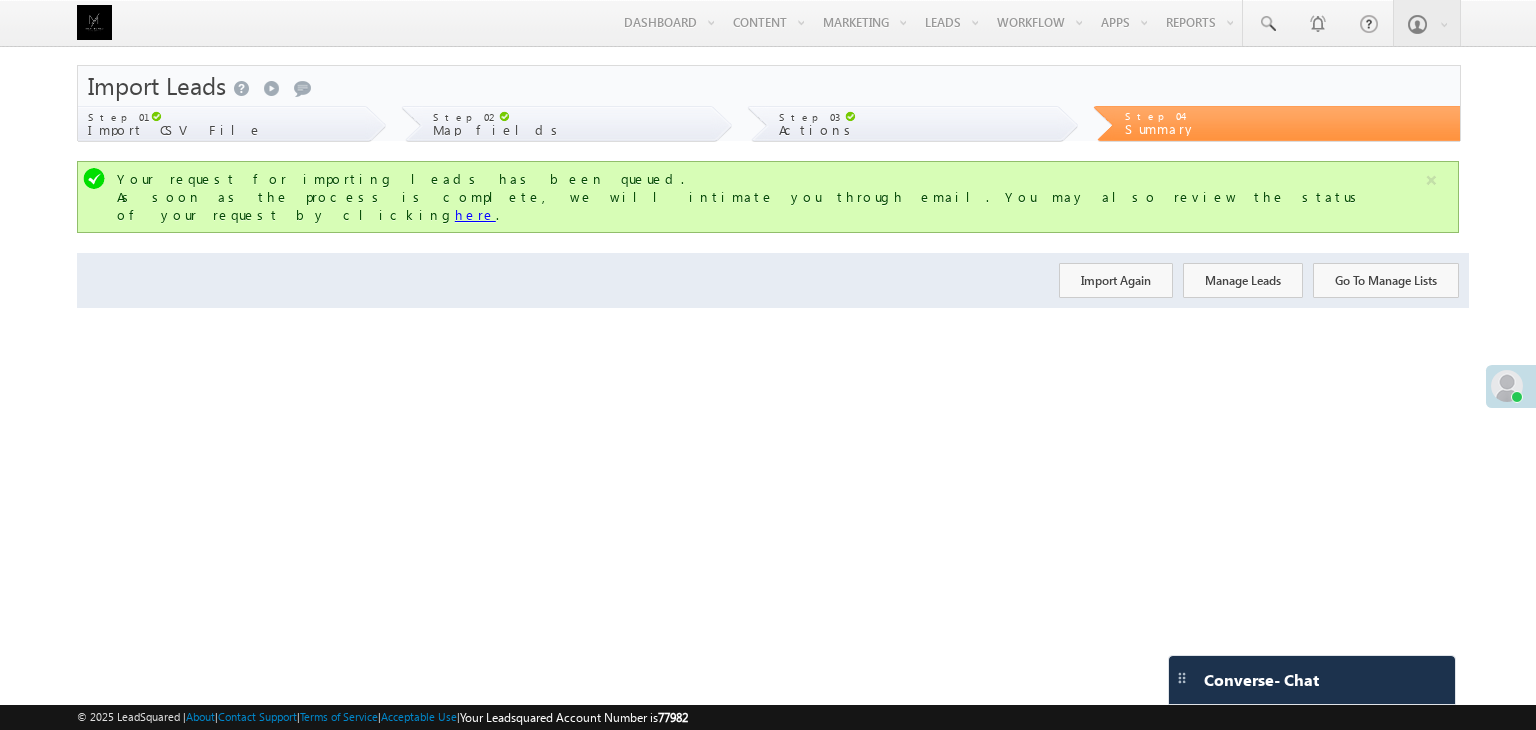 click on "here" at bounding box center [475, 214] 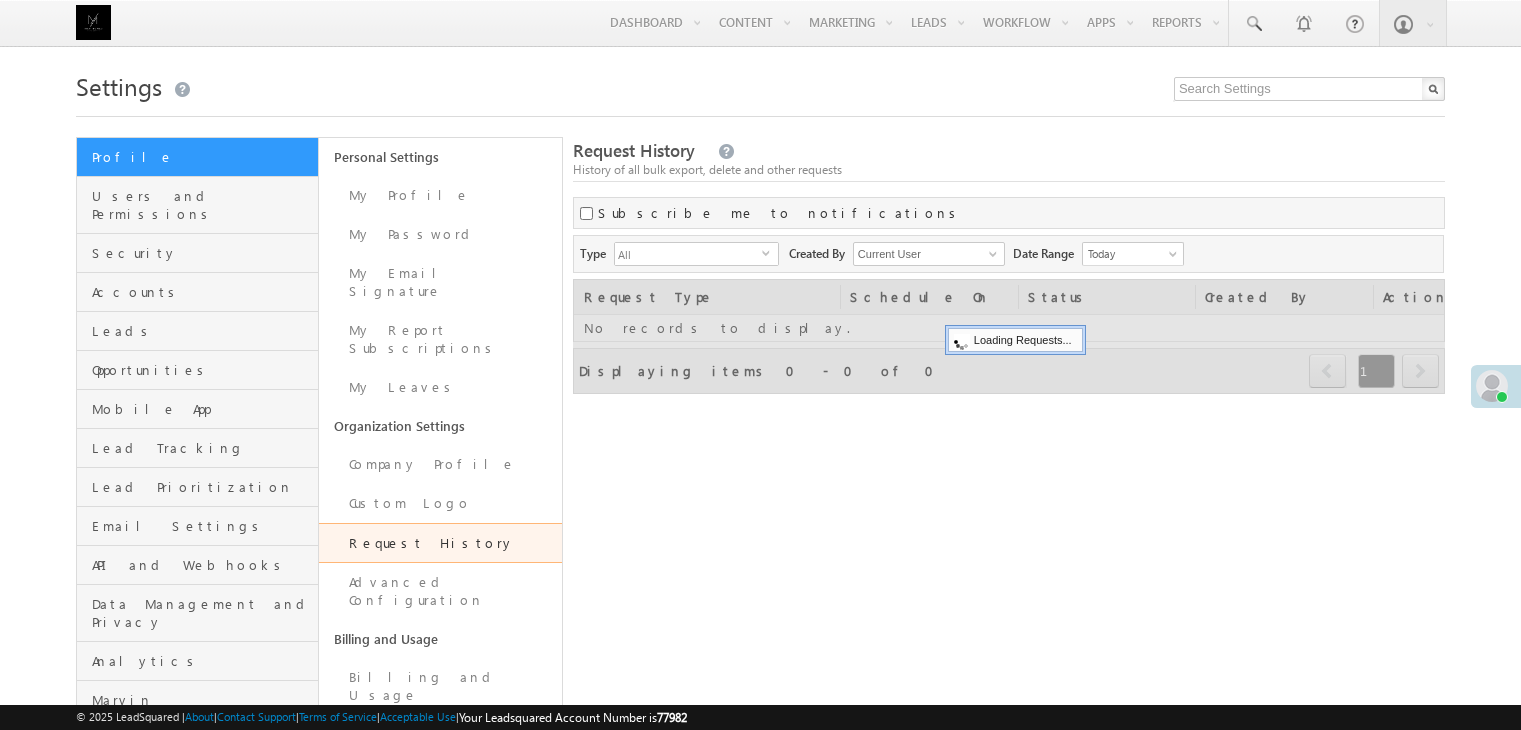 scroll, scrollTop: 0, scrollLeft: 0, axis: both 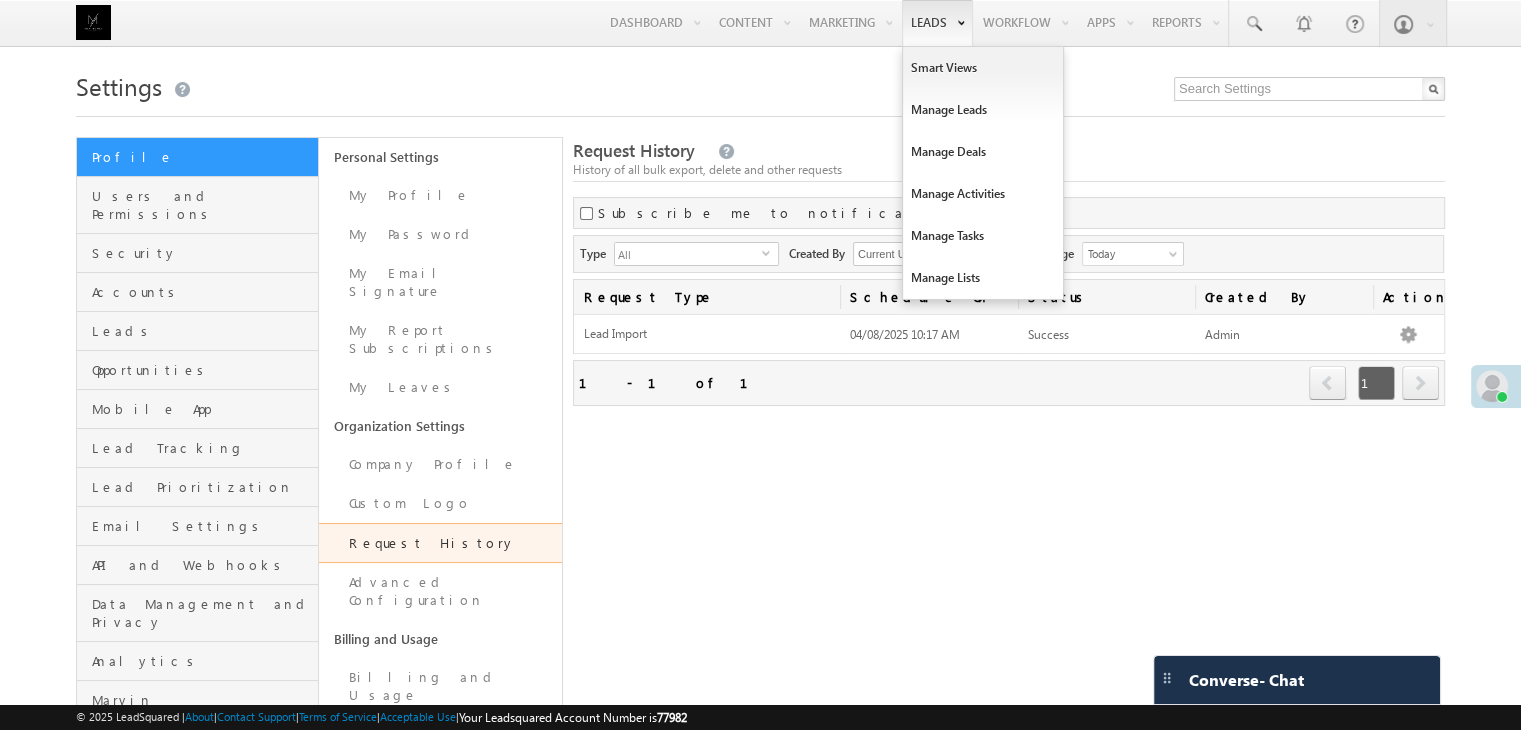 click on "Leads" at bounding box center (937, 23) 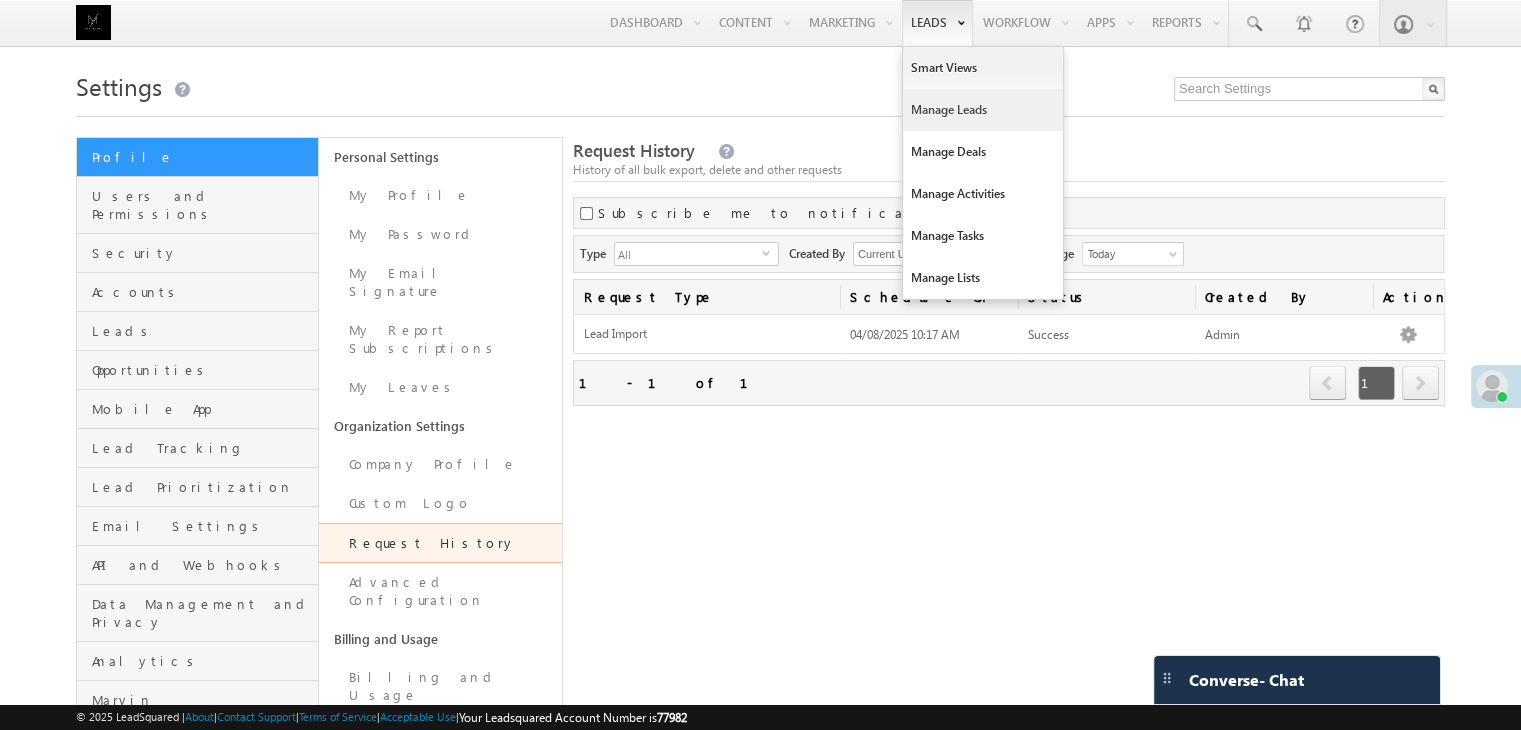 click on "Manage Leads" at bounding box center (983, 110) 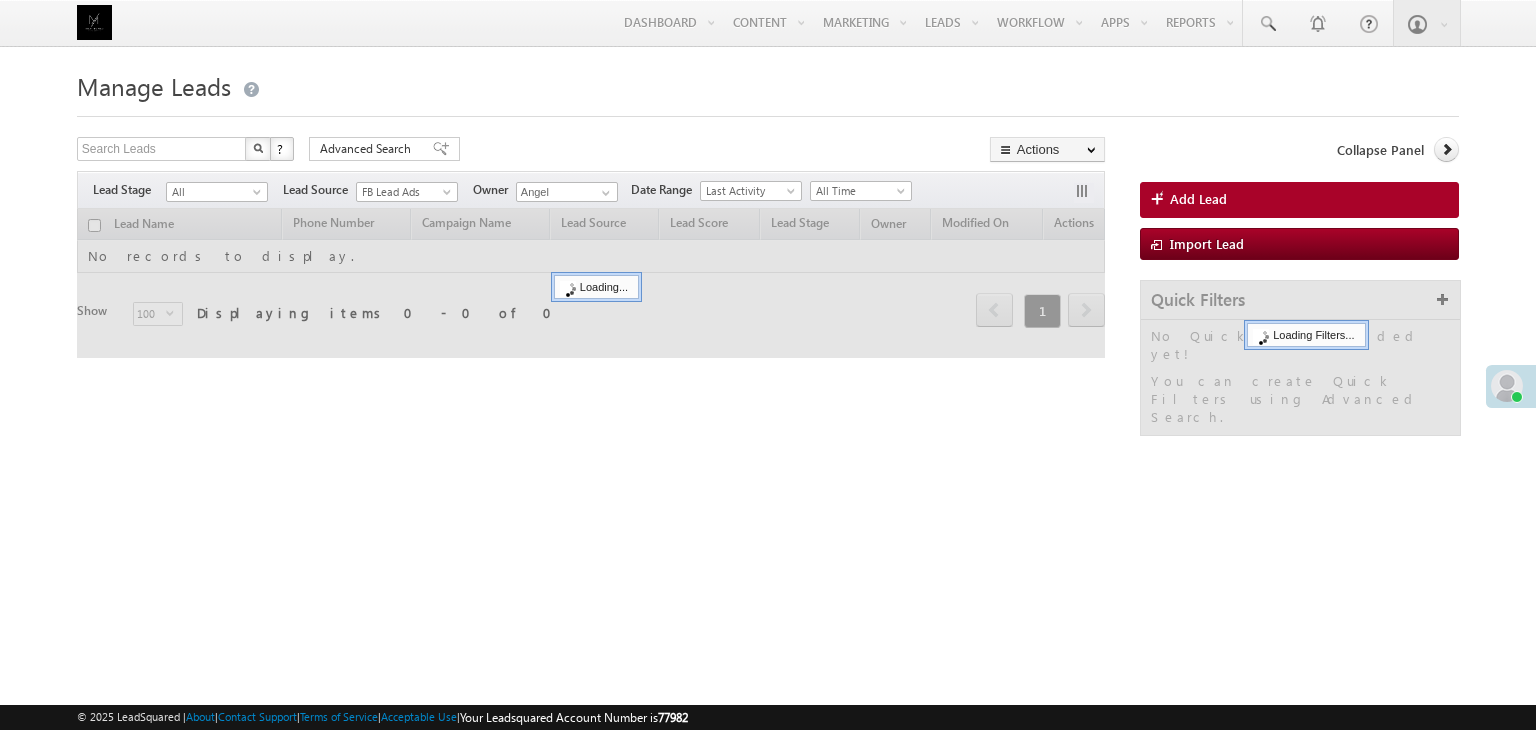scroll, scrollTop: 0, scrollLeft: 0, axis: both 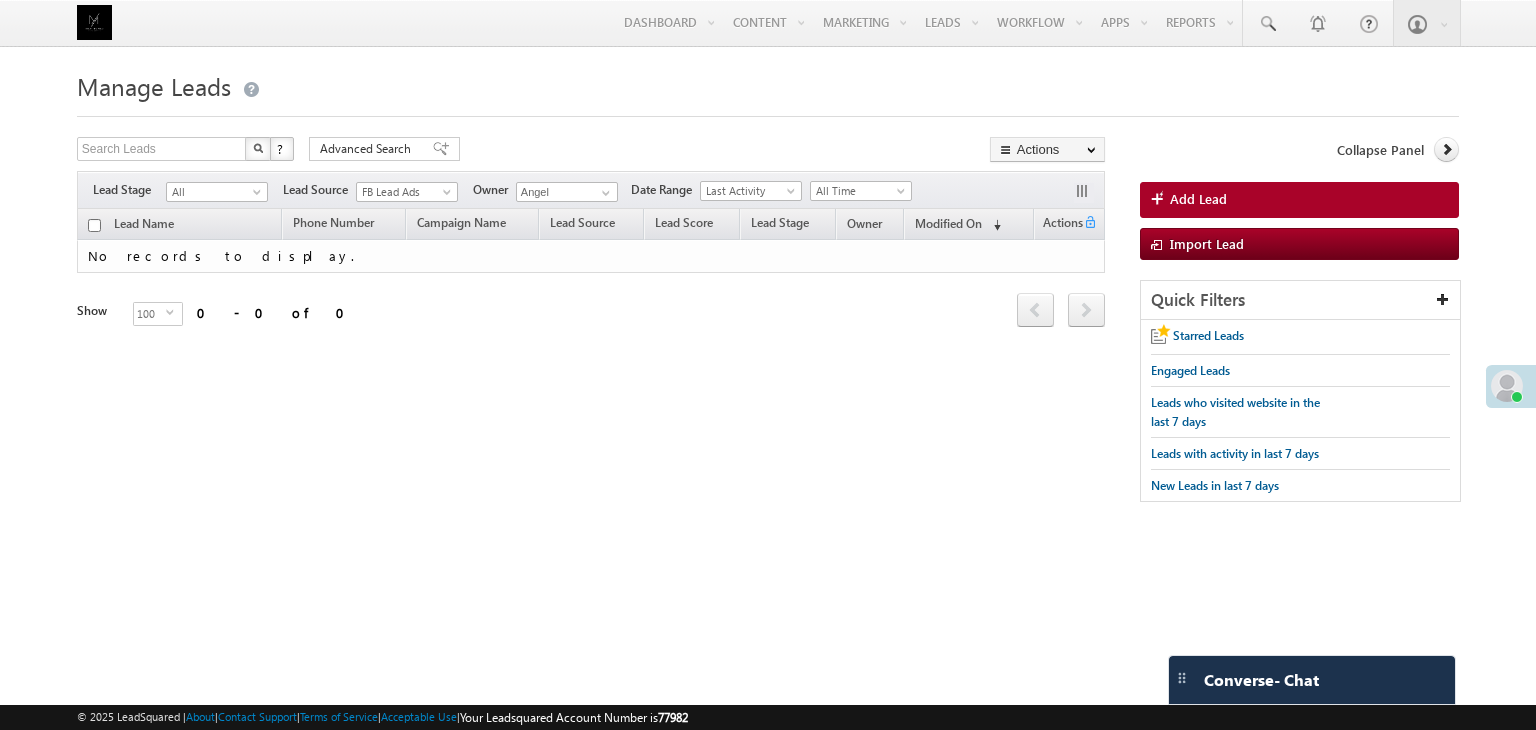 click on "Filters
Lead Stage
All All
Lead Source
FB Lead Ads FB Lead Ads
Owner
Angel Angel
Go" at bounding box center (591, 190) 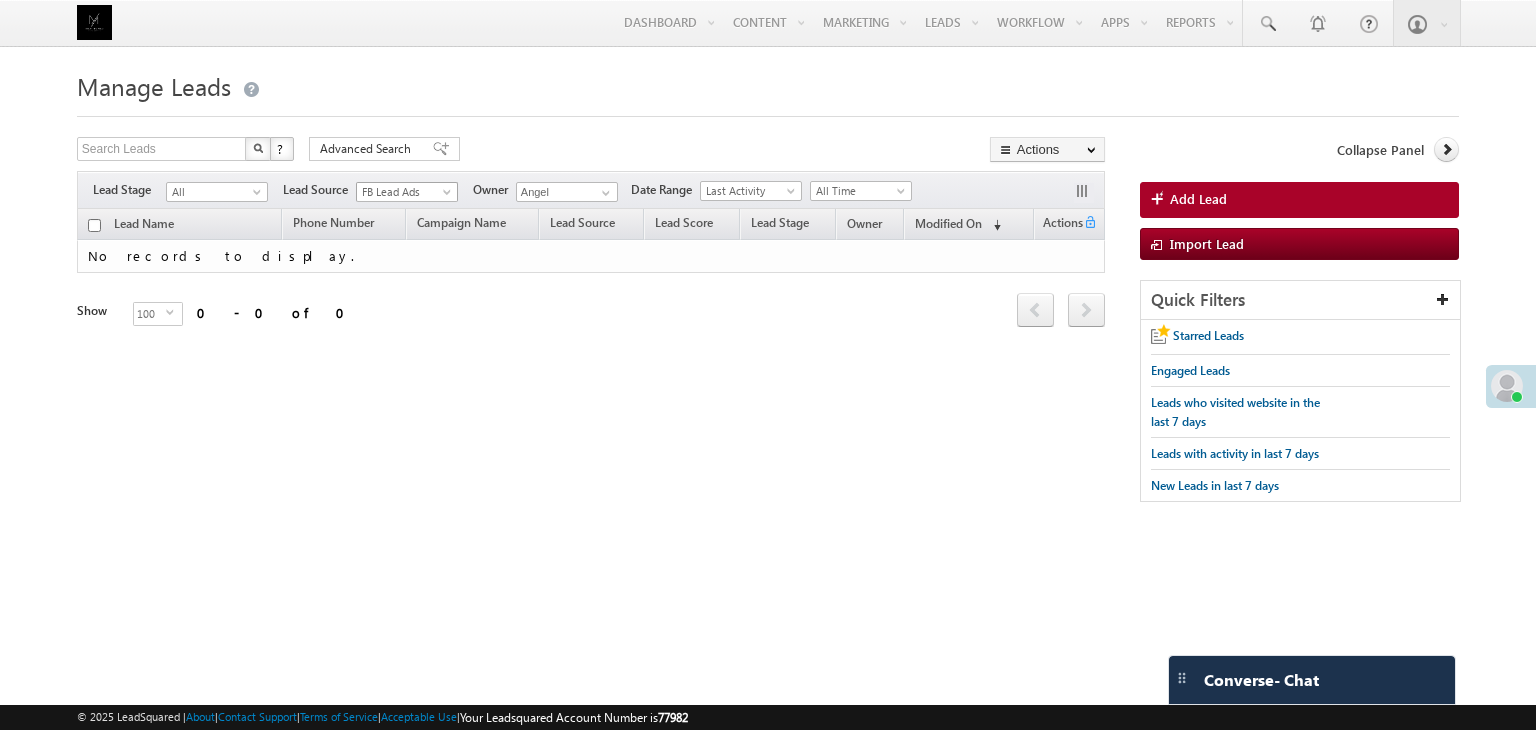 click on "FB Lead Ads" at bounding box center (404, 192) 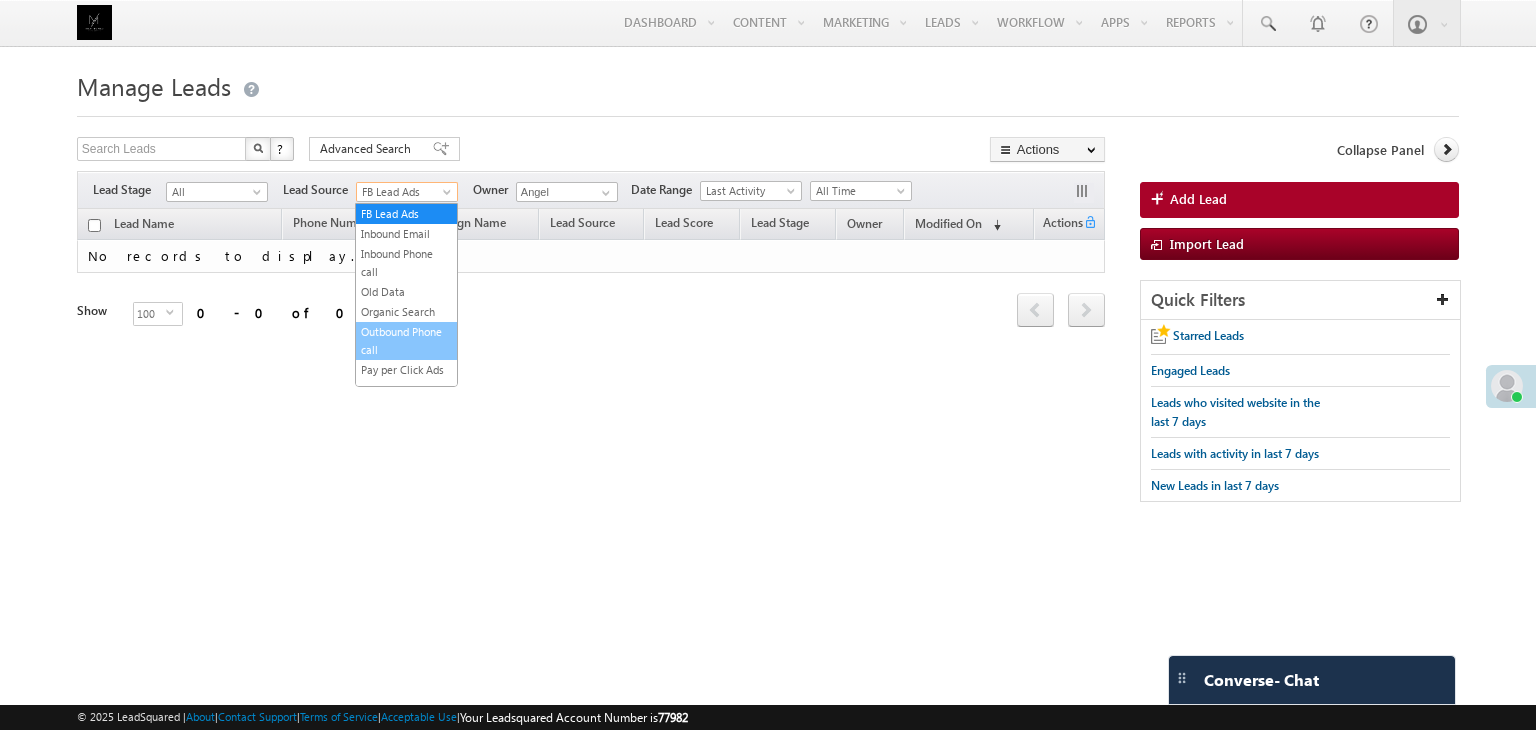 scroll, scrollTop: 7, scrollLeft: 0, axis: vertical 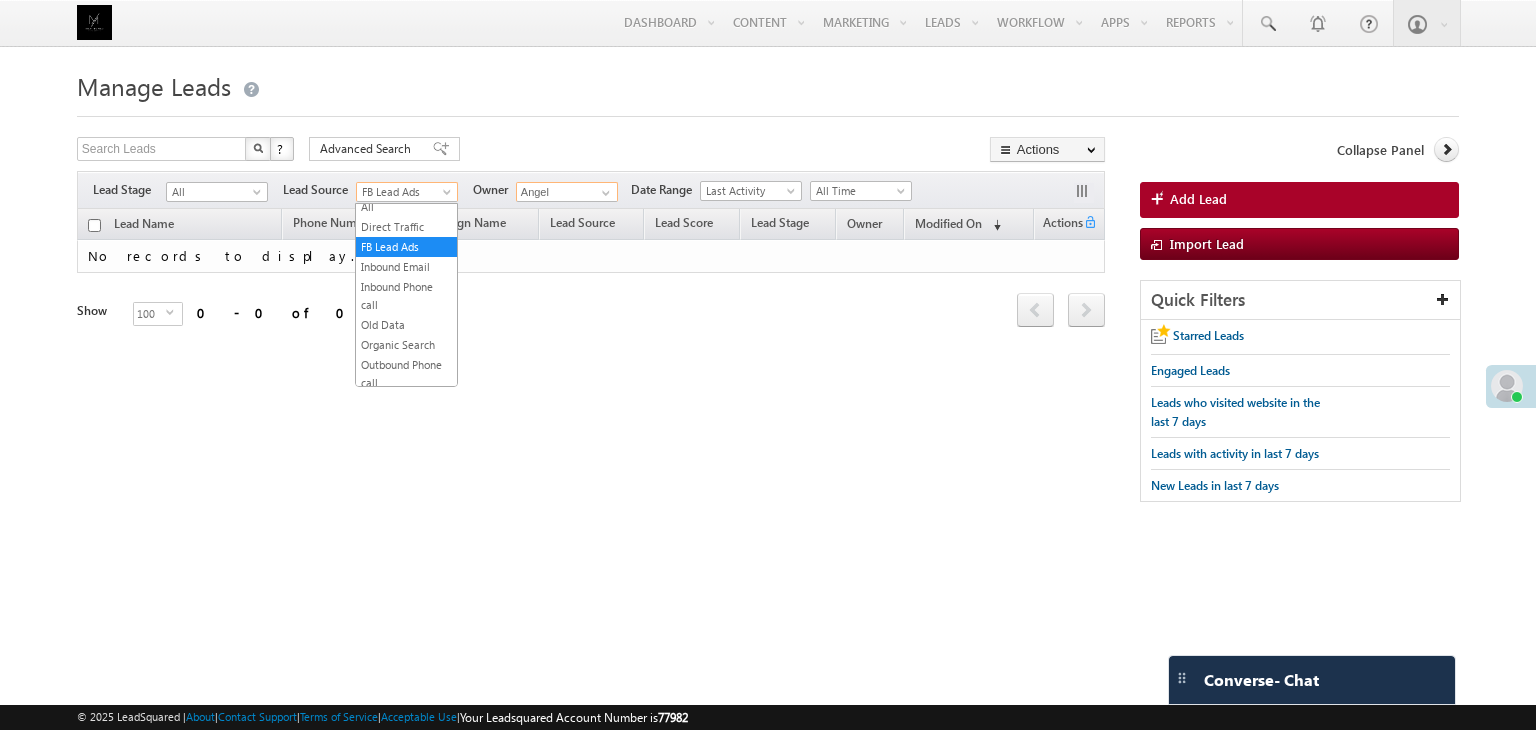 click on "Angel" at bounding box center [567, 192] 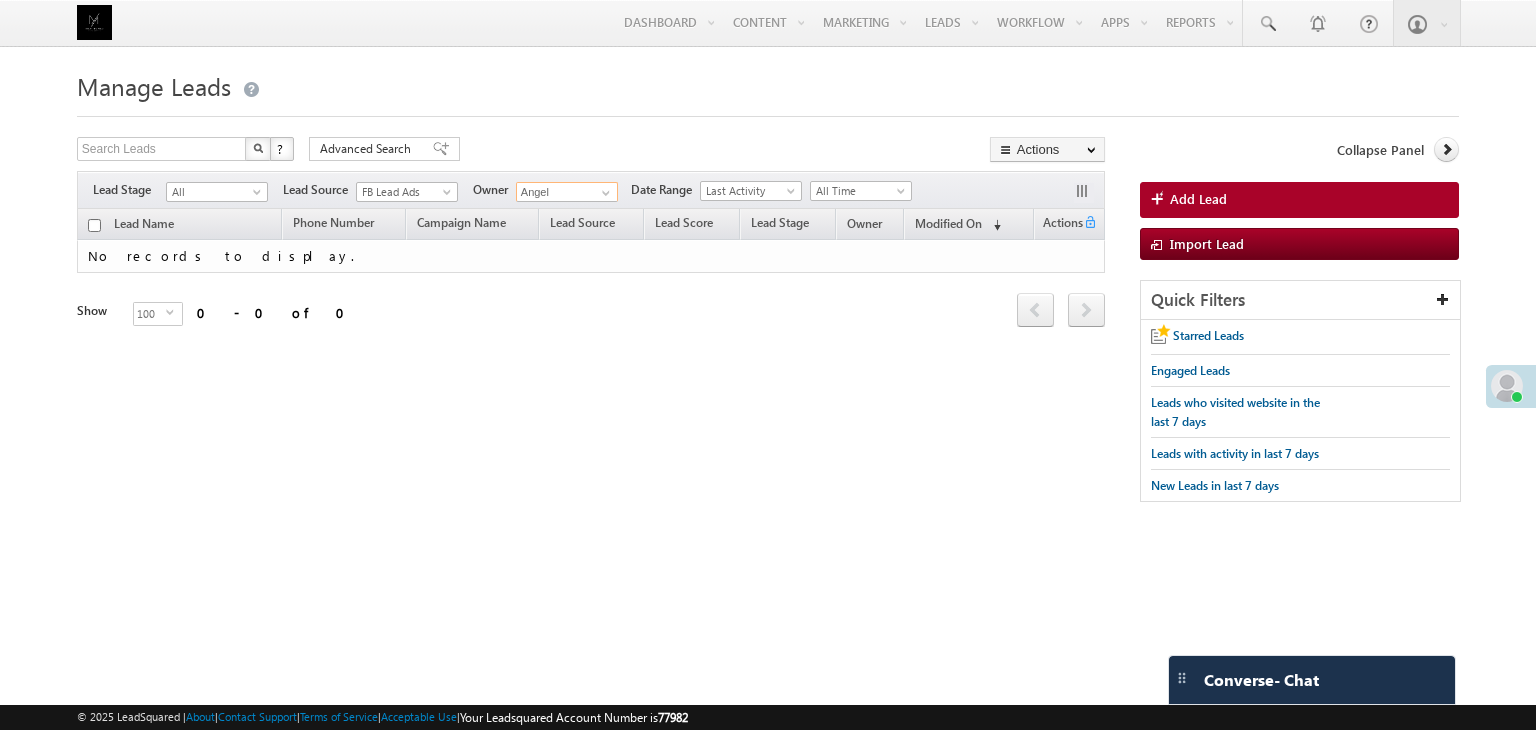 click on "Angel" at bounding box center [567, 192] 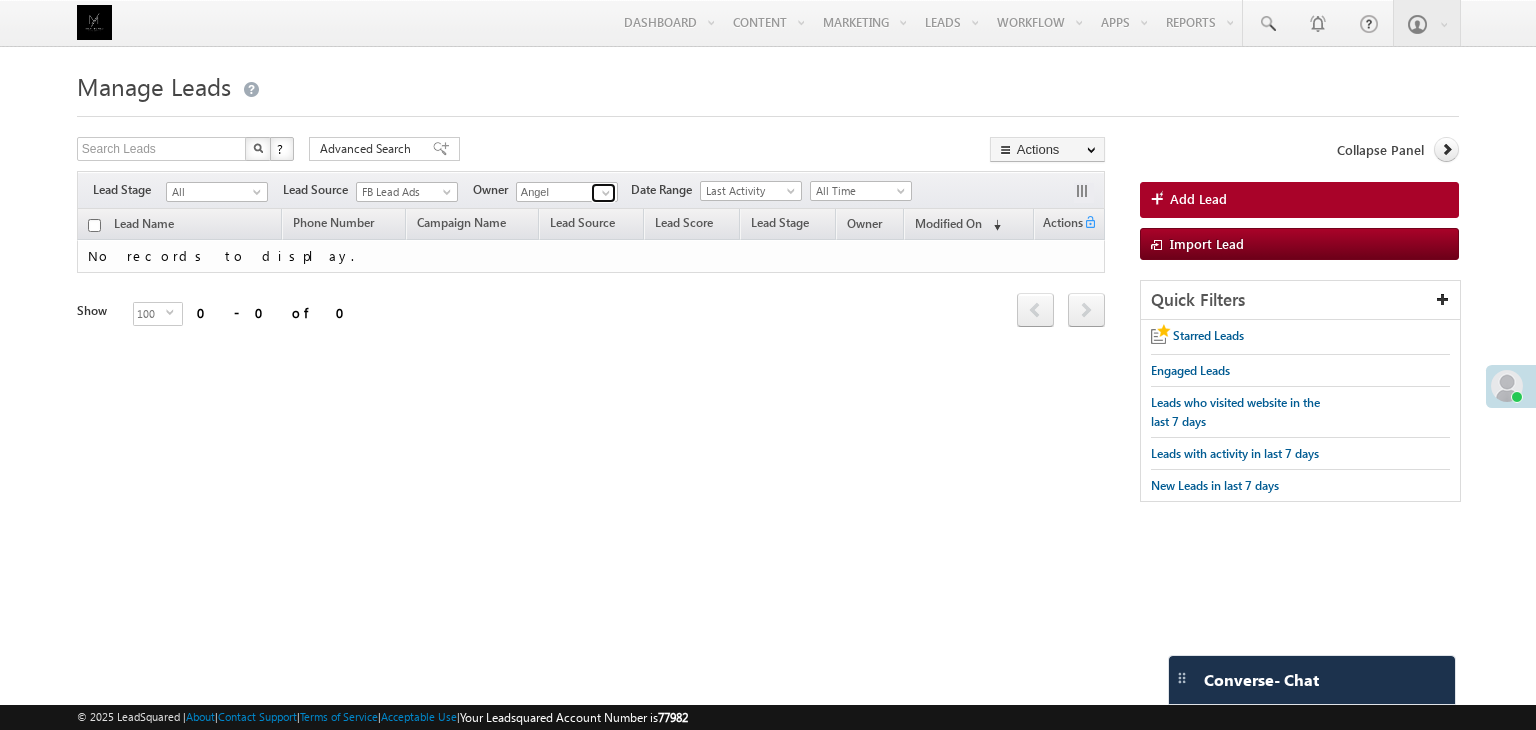 click at bounding box center (606, 193) 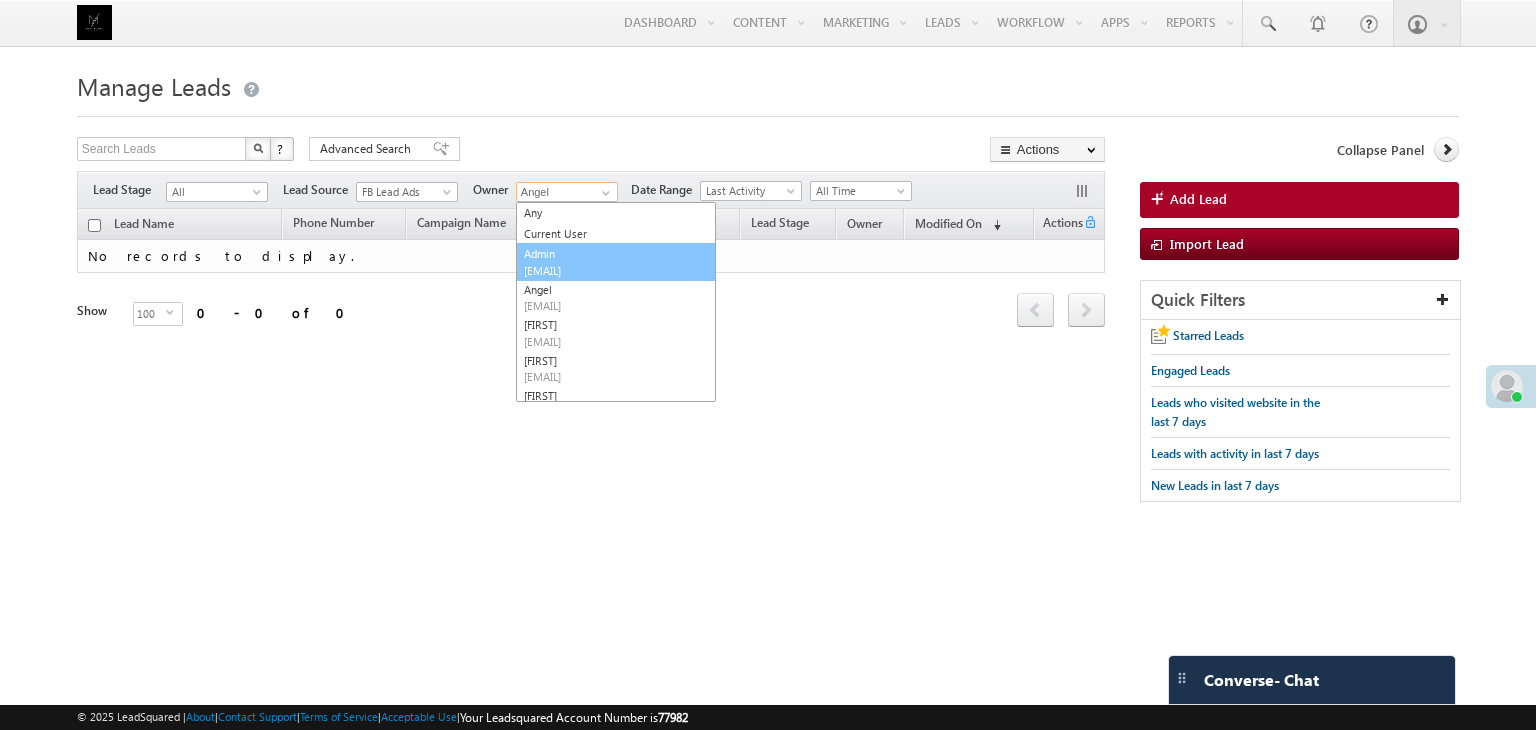click on "Admin   admin@maphomesrealestate.com" at bounding box center [616, 262] 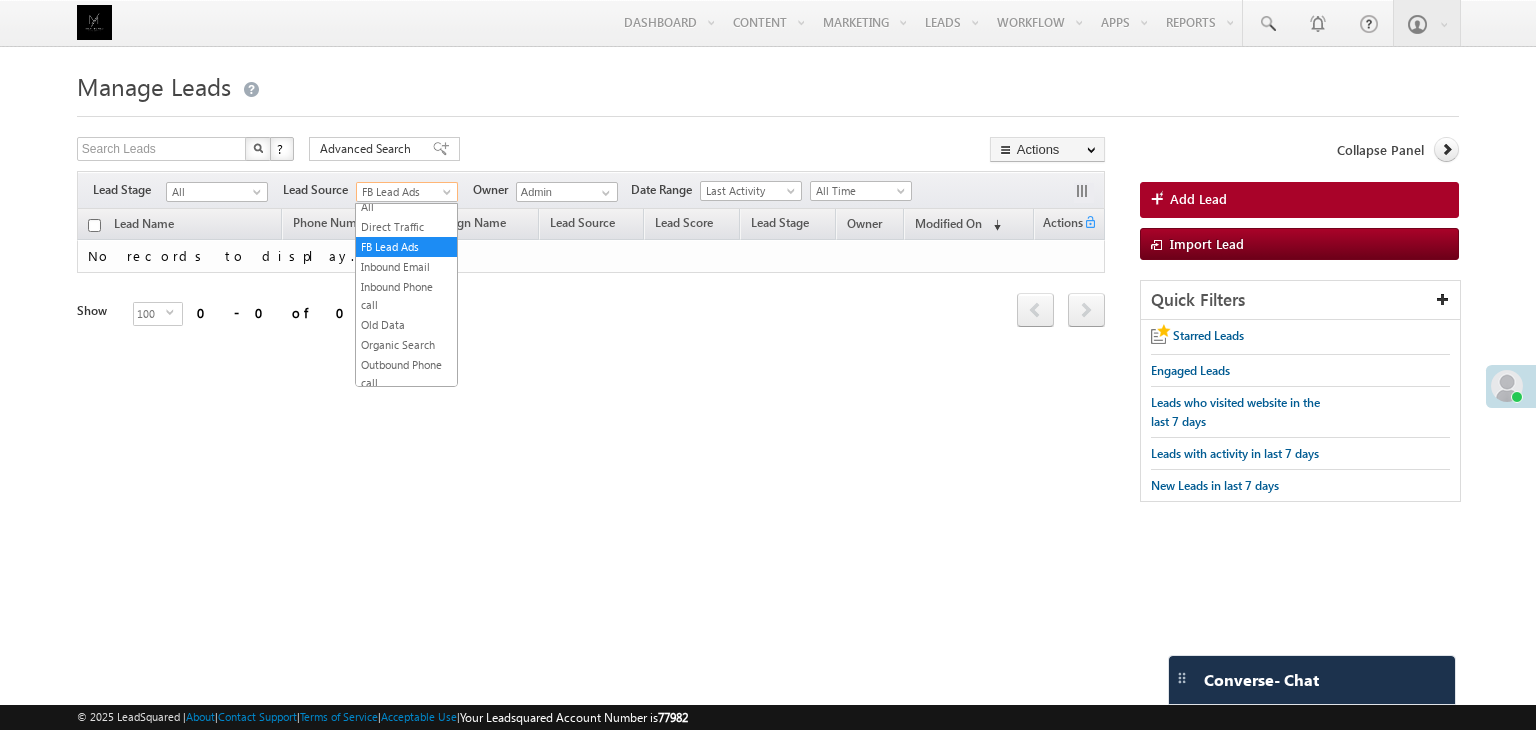 click on "FB Lead Ads" at bounding box center (404, 192) 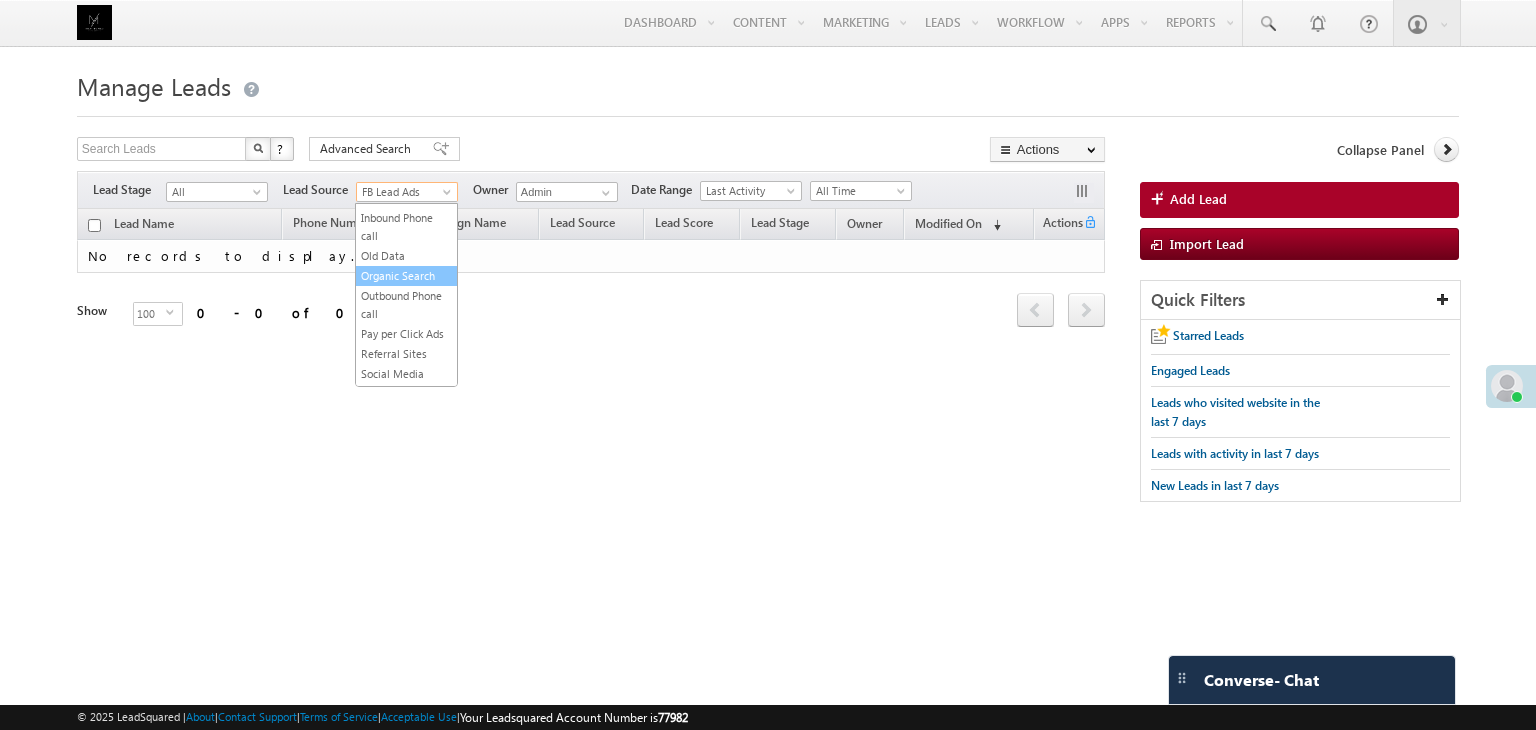 scroll, scrollTop: 107, scrollLeft: 0, axis: vertical 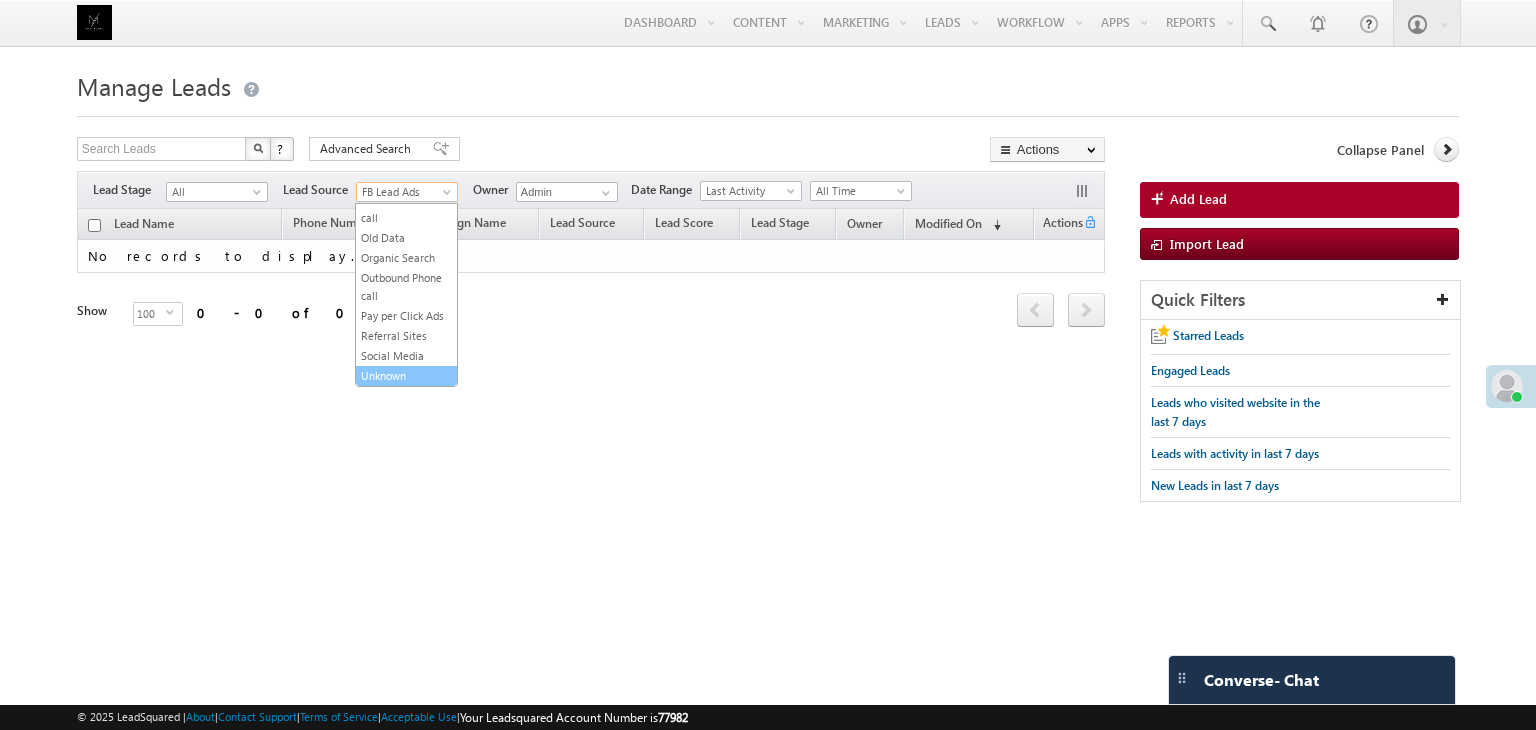 click on "Unknown" at bounding box center [406, 376] 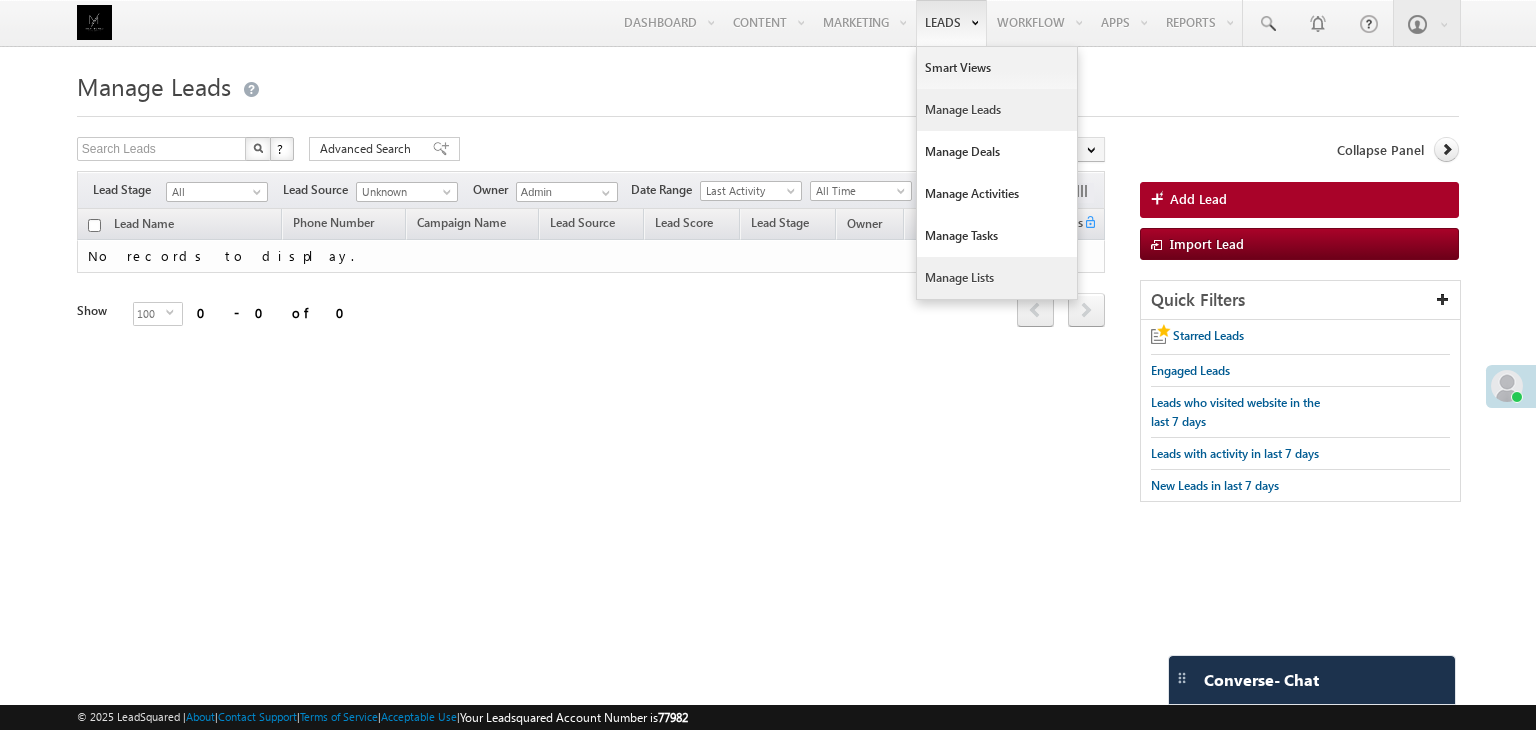 click on "Manage Lists" at bounding box center (997, 278) 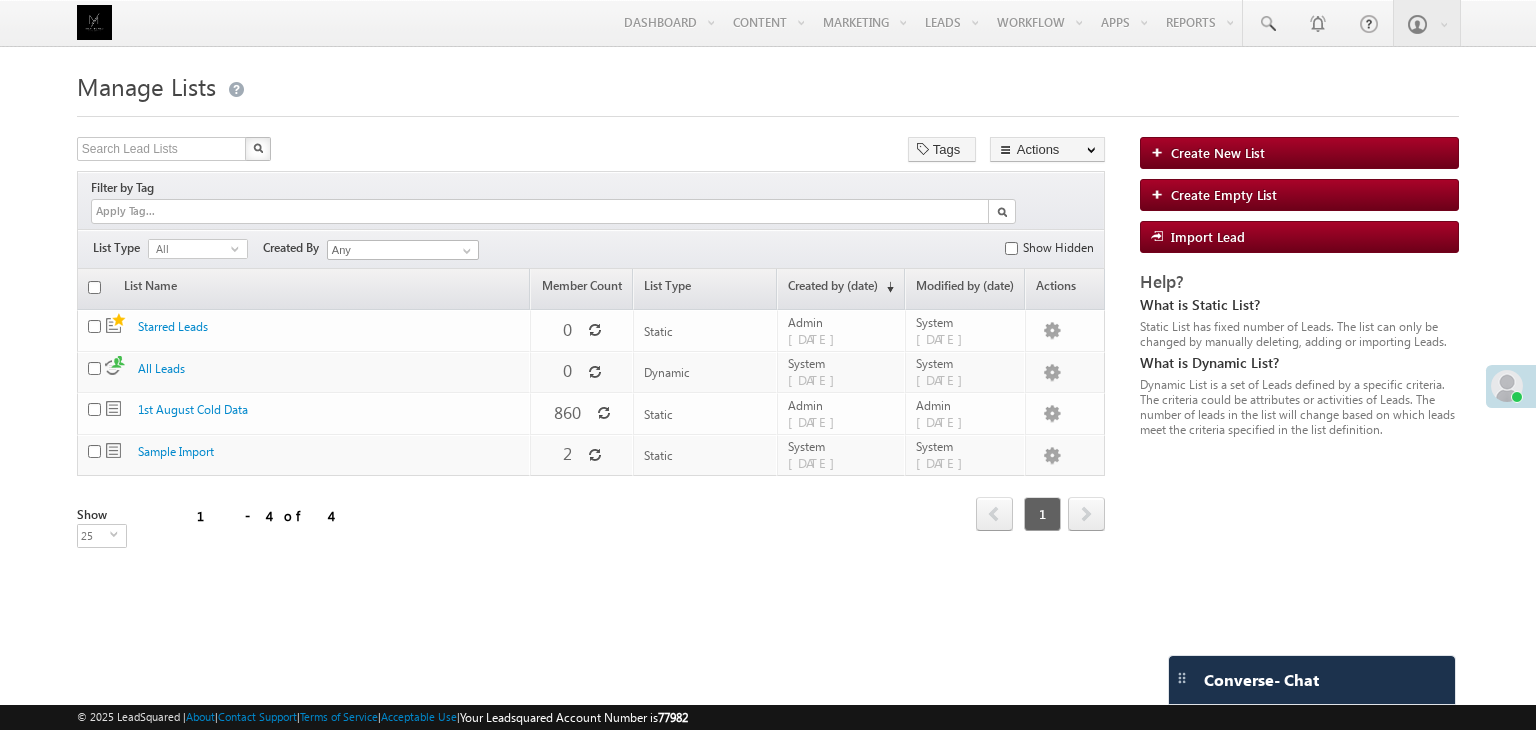 scroll, scrollTop: 0, scrollLeft: 0, axis: both 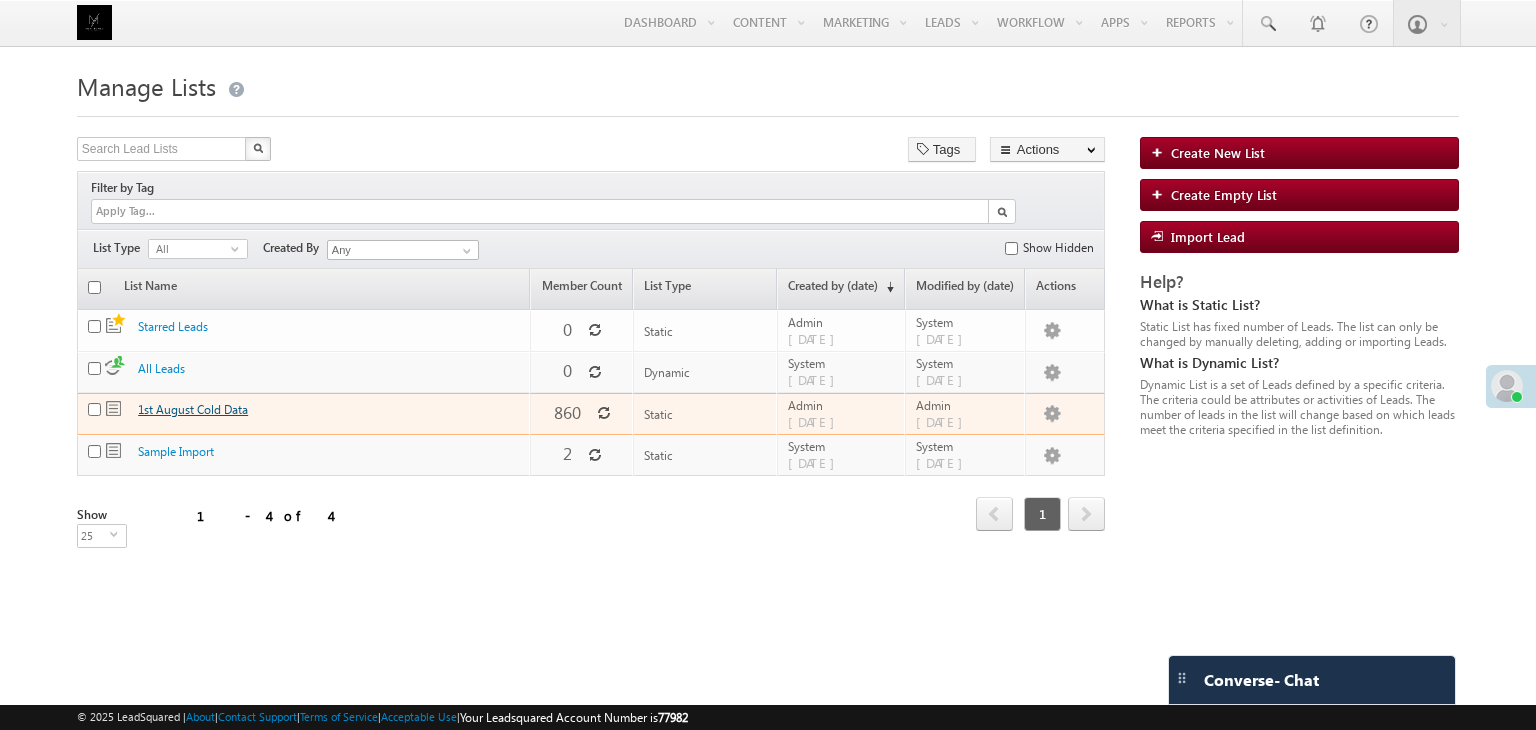 click on "1st August Cold Data" at bounding box center [193, 409] 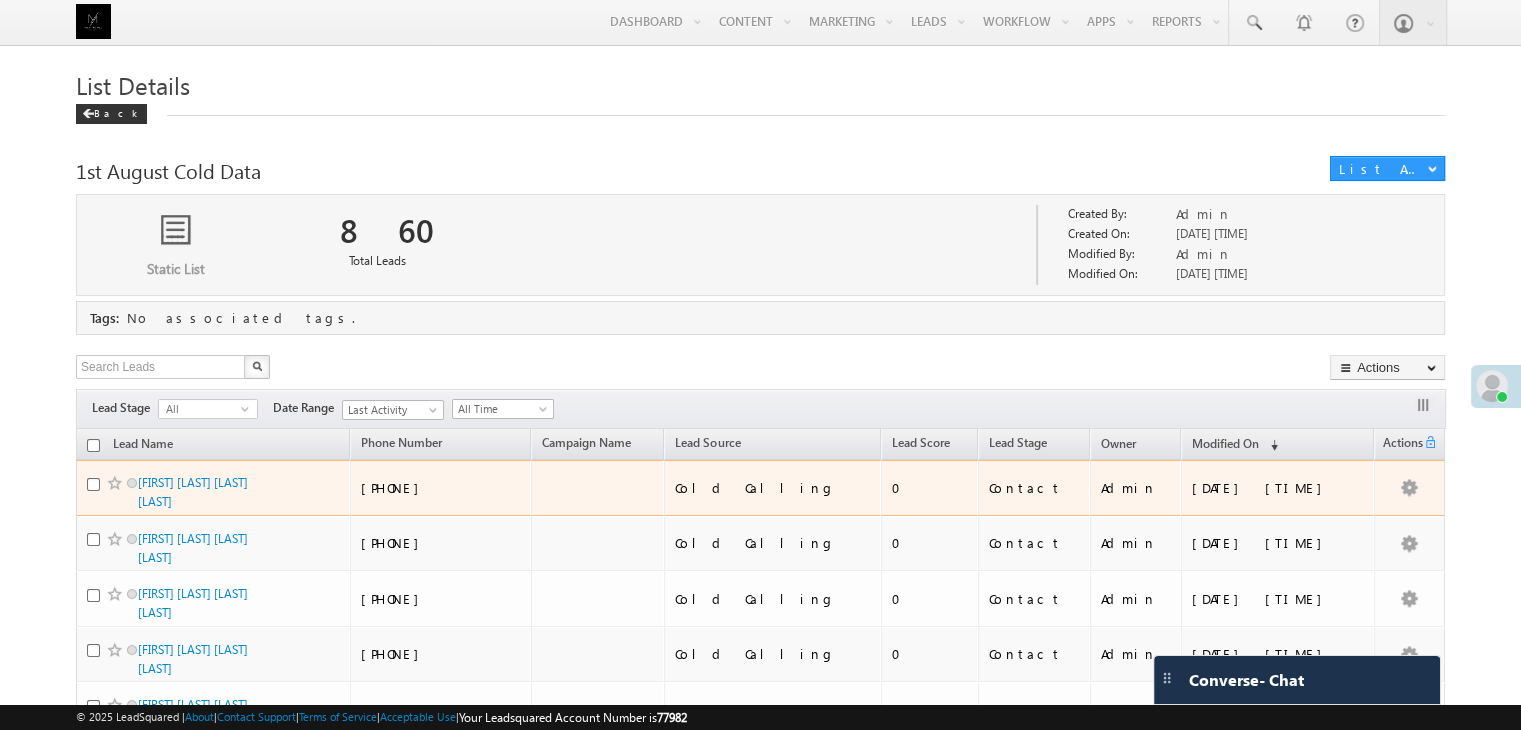 scroll, scrollTop: 0, scrollLeft: 0, axis: both 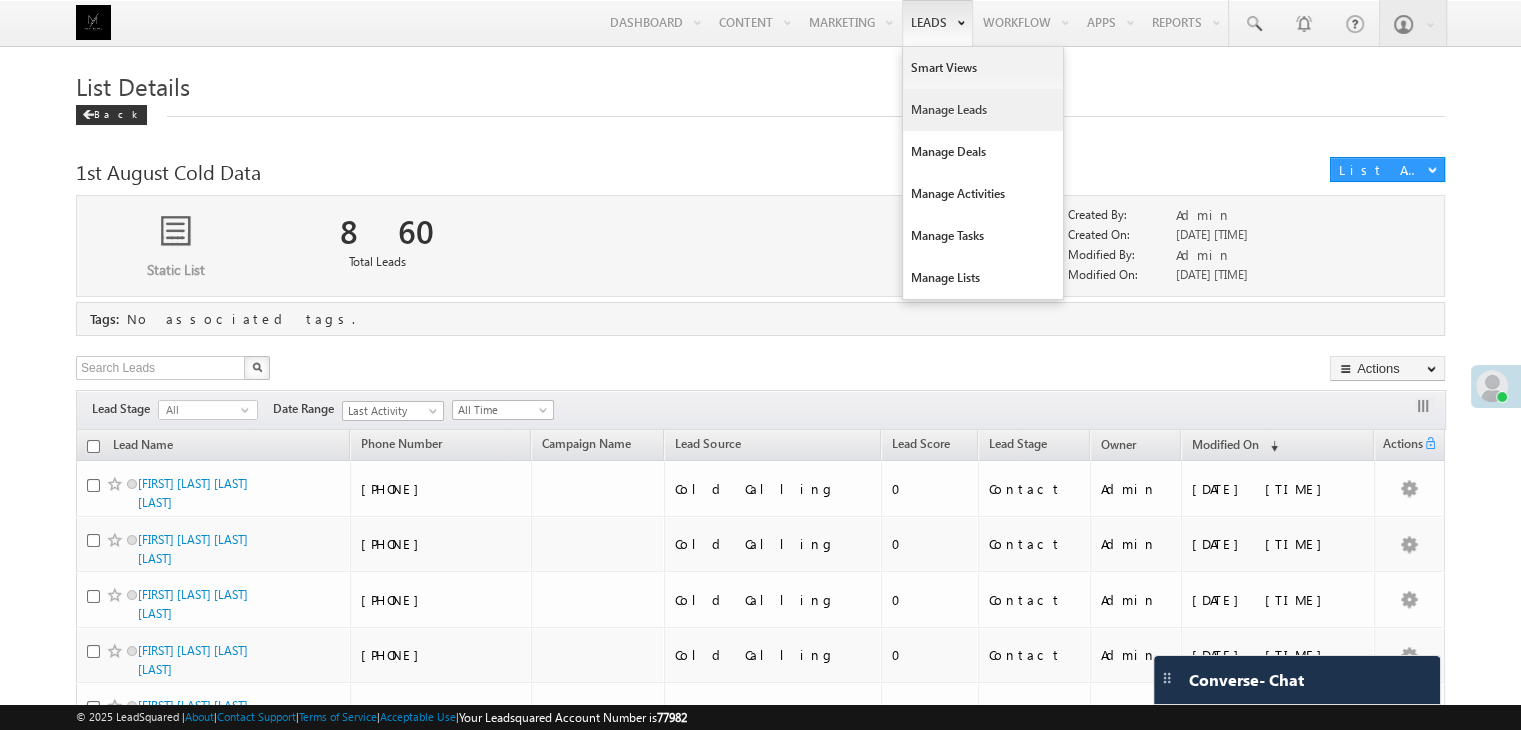 click on "Manage Leads" at bounding box center (983, 110) 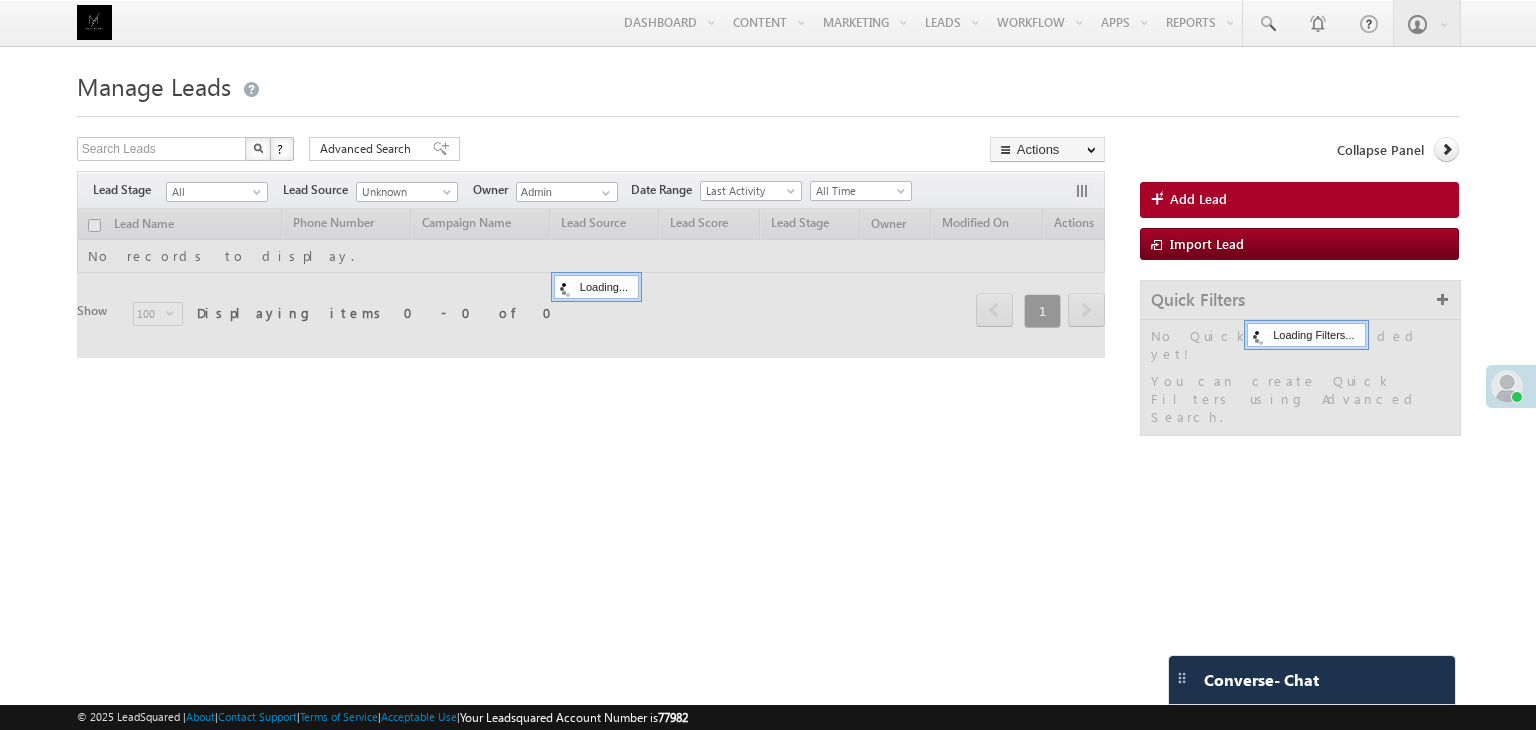 scroll, scrollTop: 0, scrollLeft: 0, axis: both 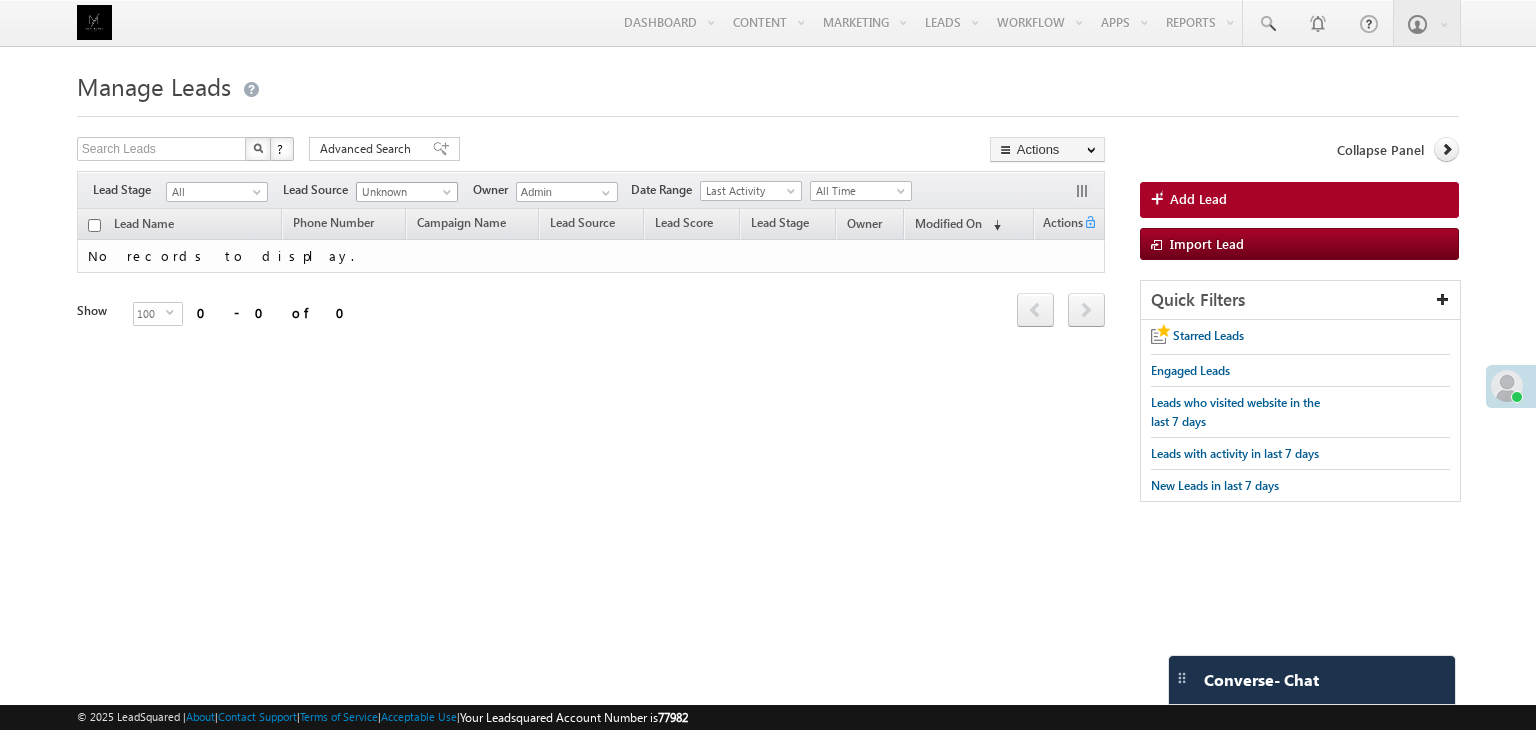 click on "Unknown" at bounding box center [404, 192] 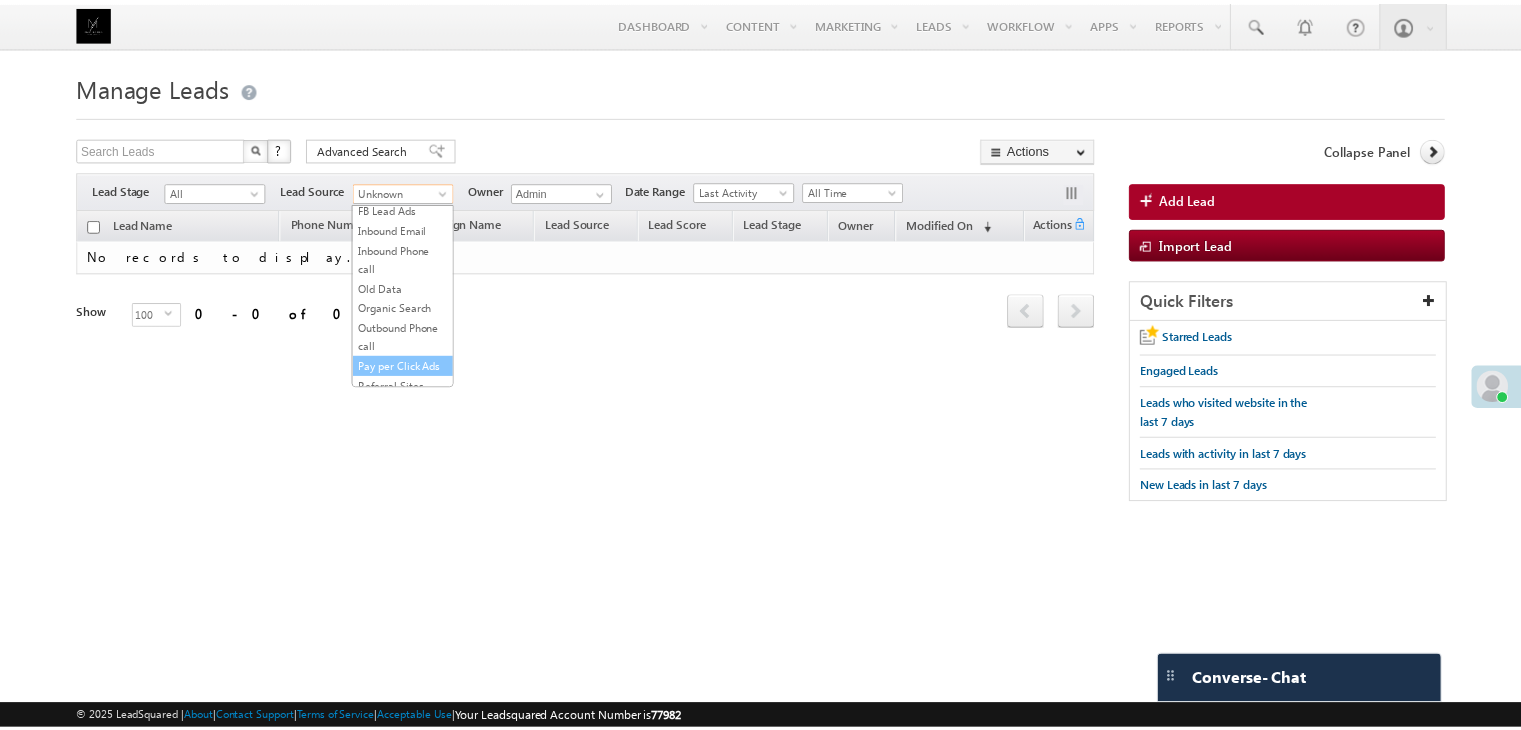scroll, scrollTop: 0, scrollLeft: 0, axis: both 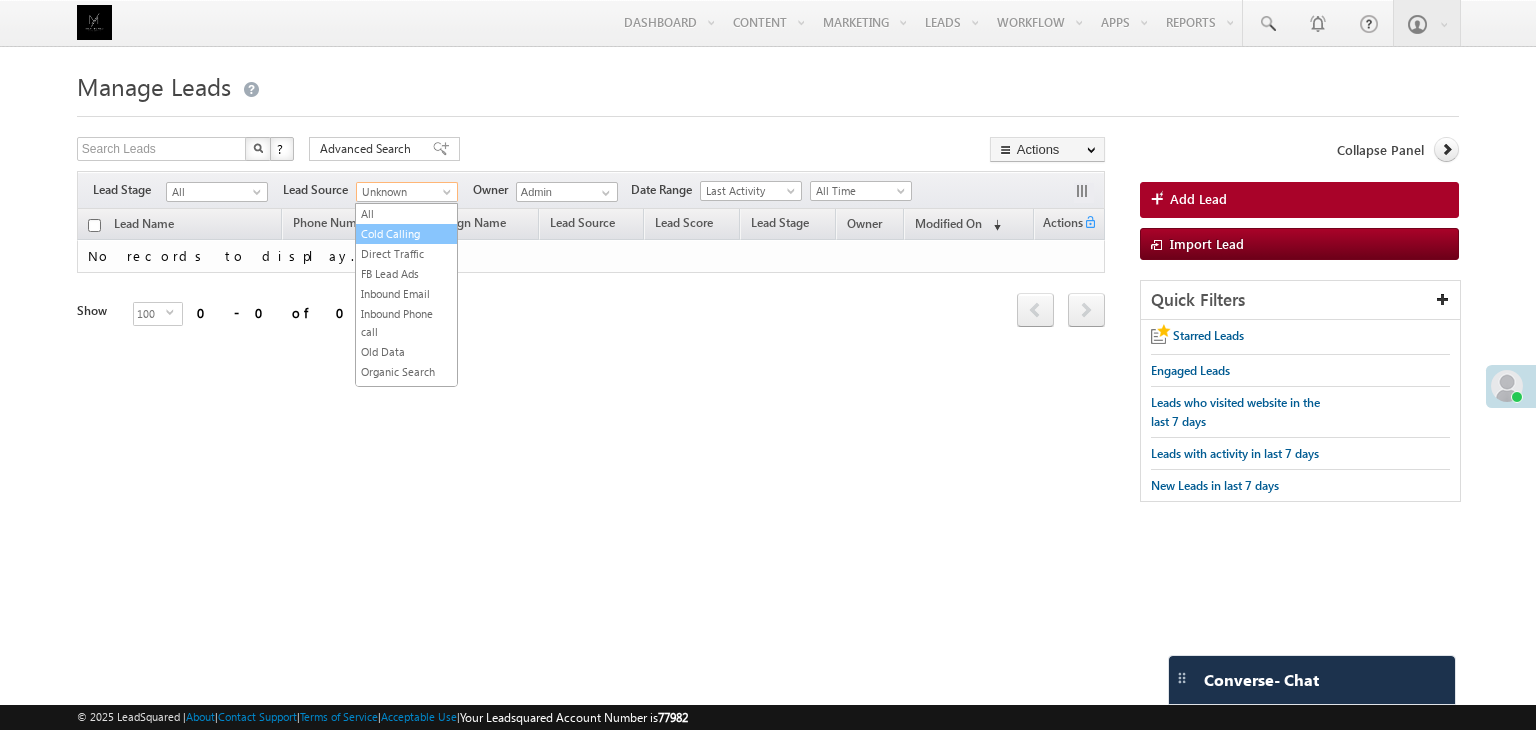 click on "Cold Calling" at bounding box center (406, 234) 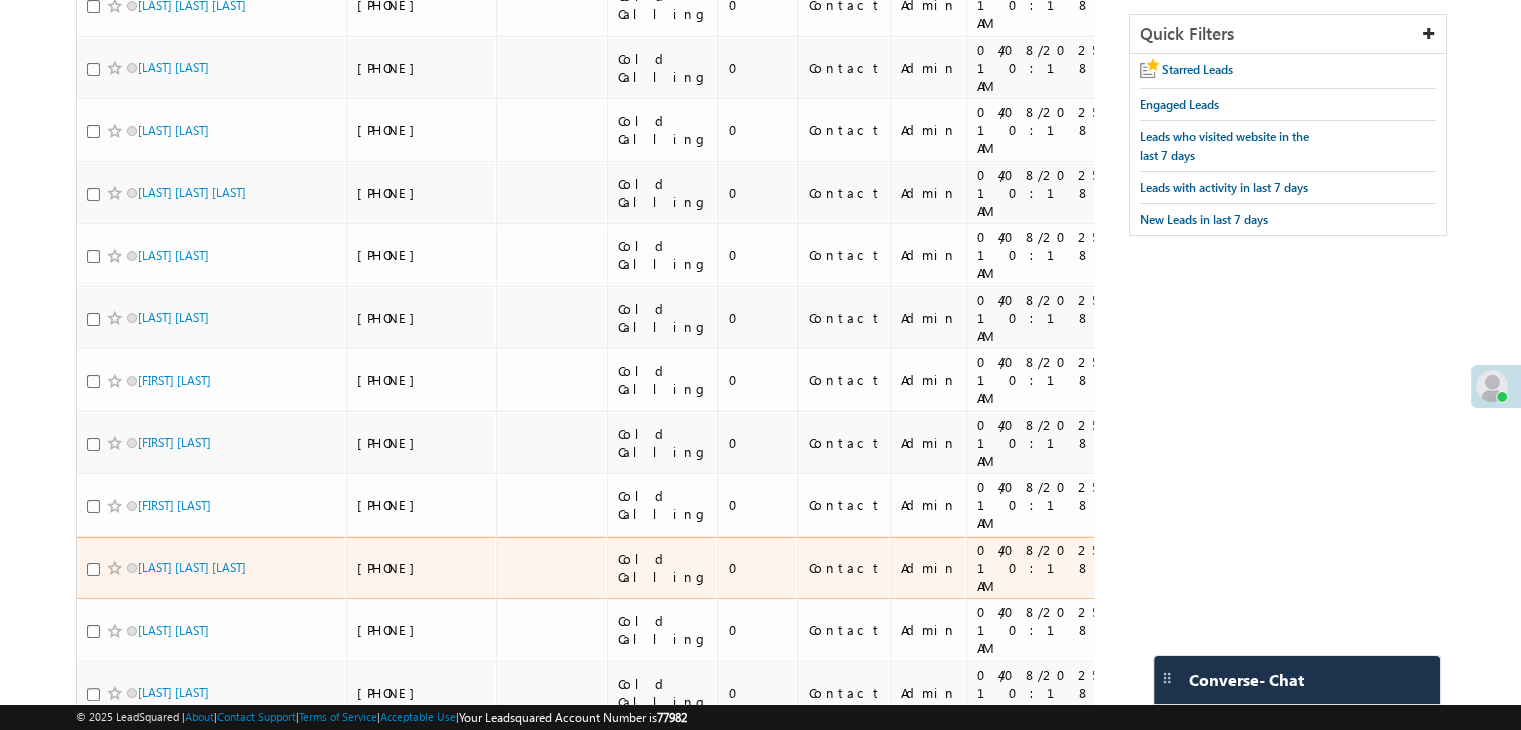 scroll, scrollTop: 0, scrollLeft: 0, axis: both 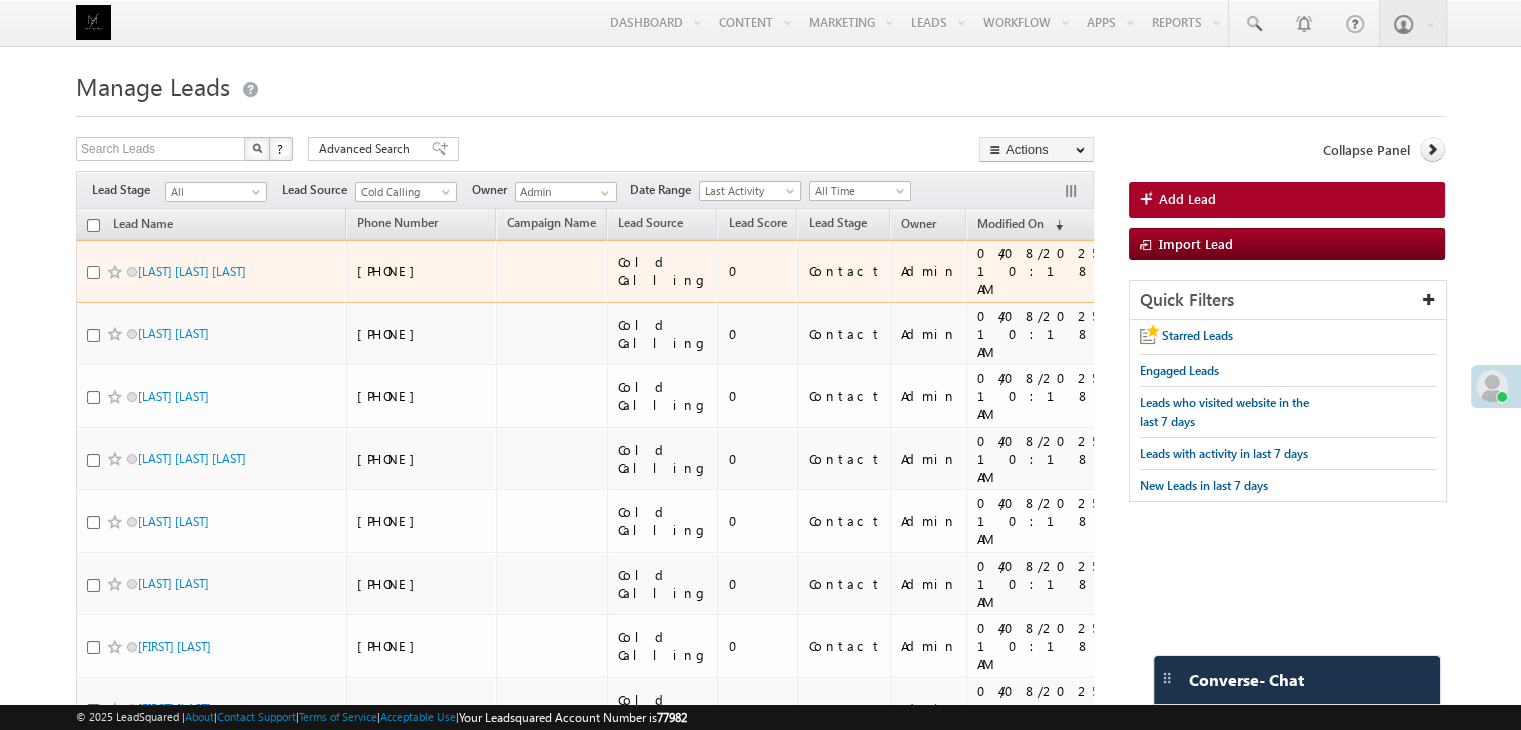 click at bounding box center [93, 272] 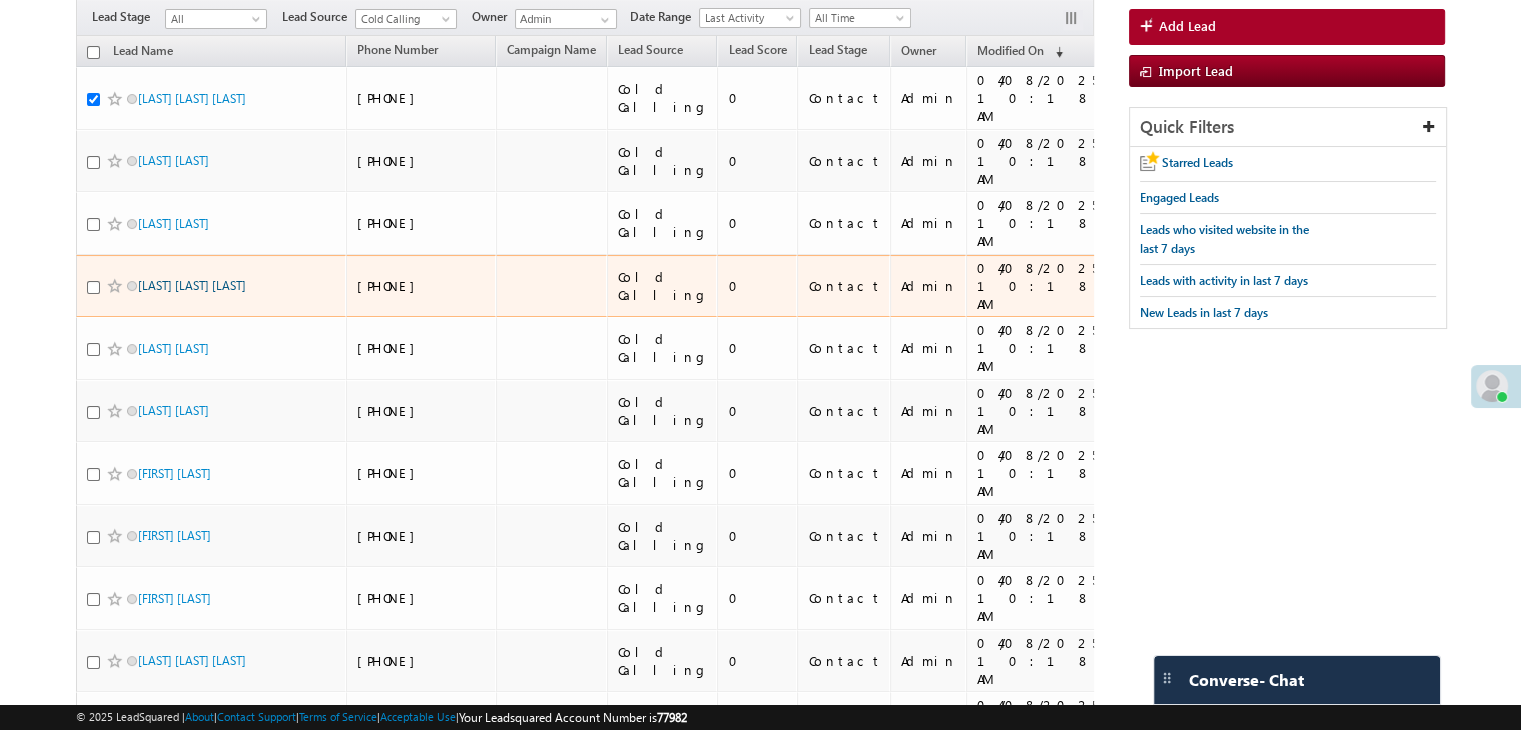 scroll, scrollTop: 400, scrollLeft: 0, axis: vertical 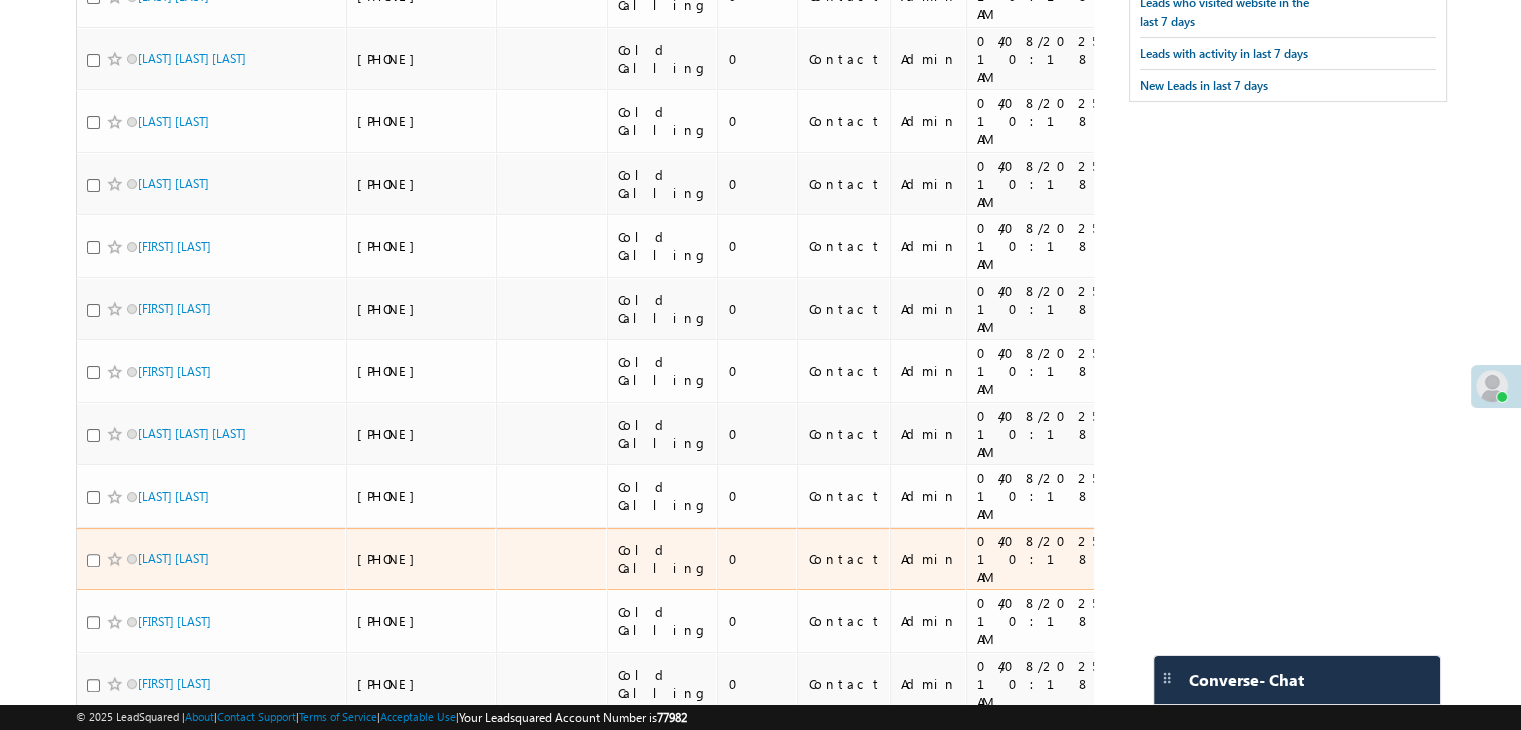 click at bounding box center [93, 560] 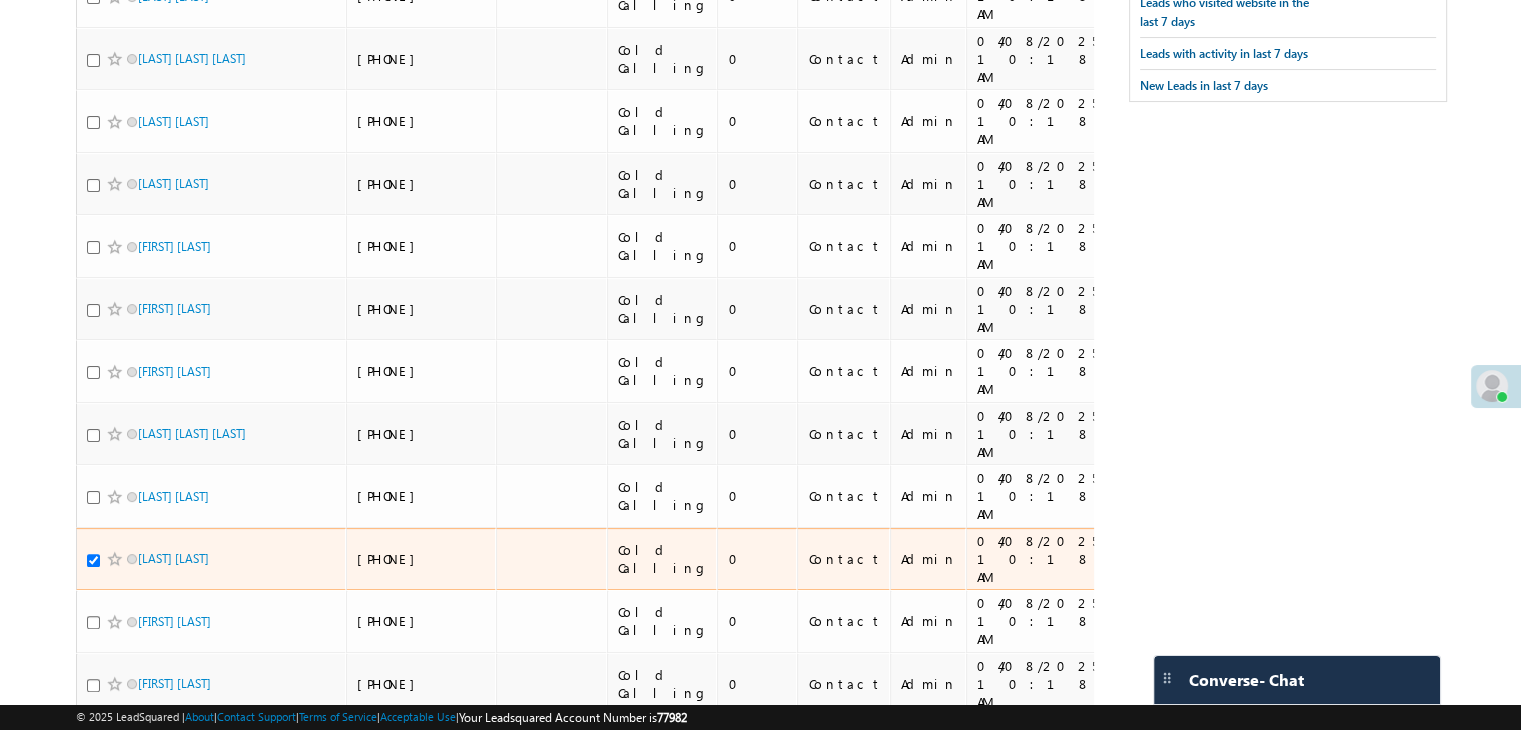 click at bounding box center [93, 560] 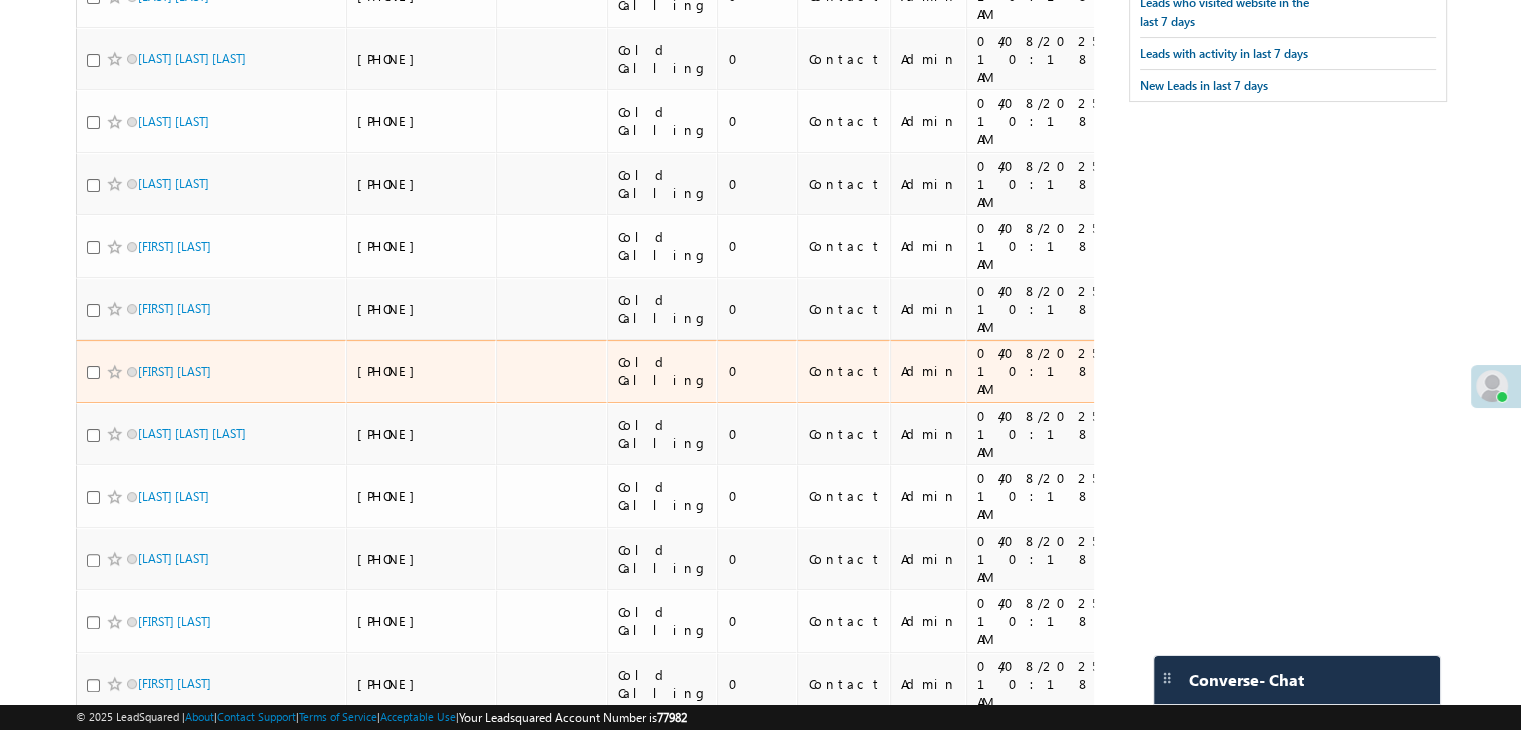 scroll, scrollTop: 0, scrollLeft: 0, axis: both 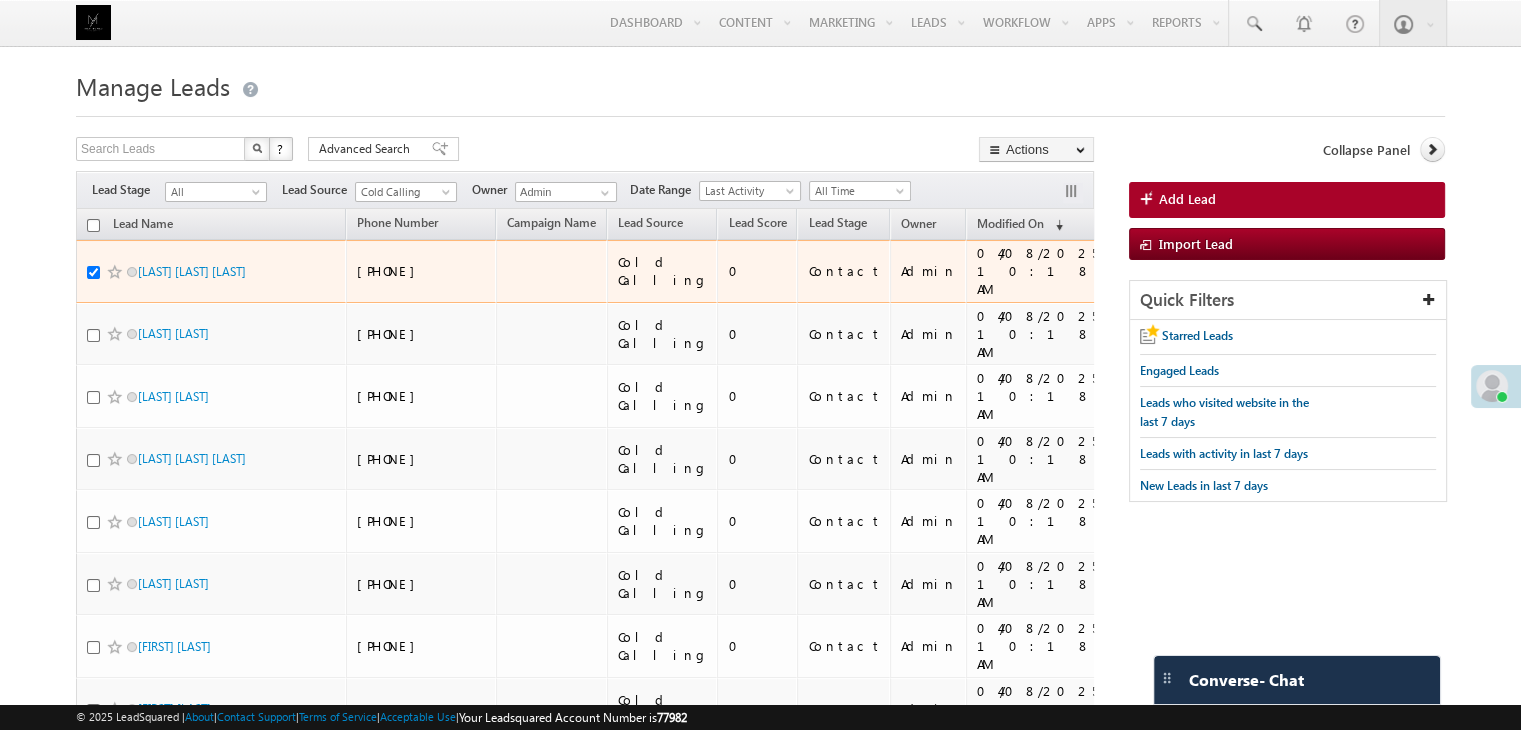 click at bounding box center [93, 272] 